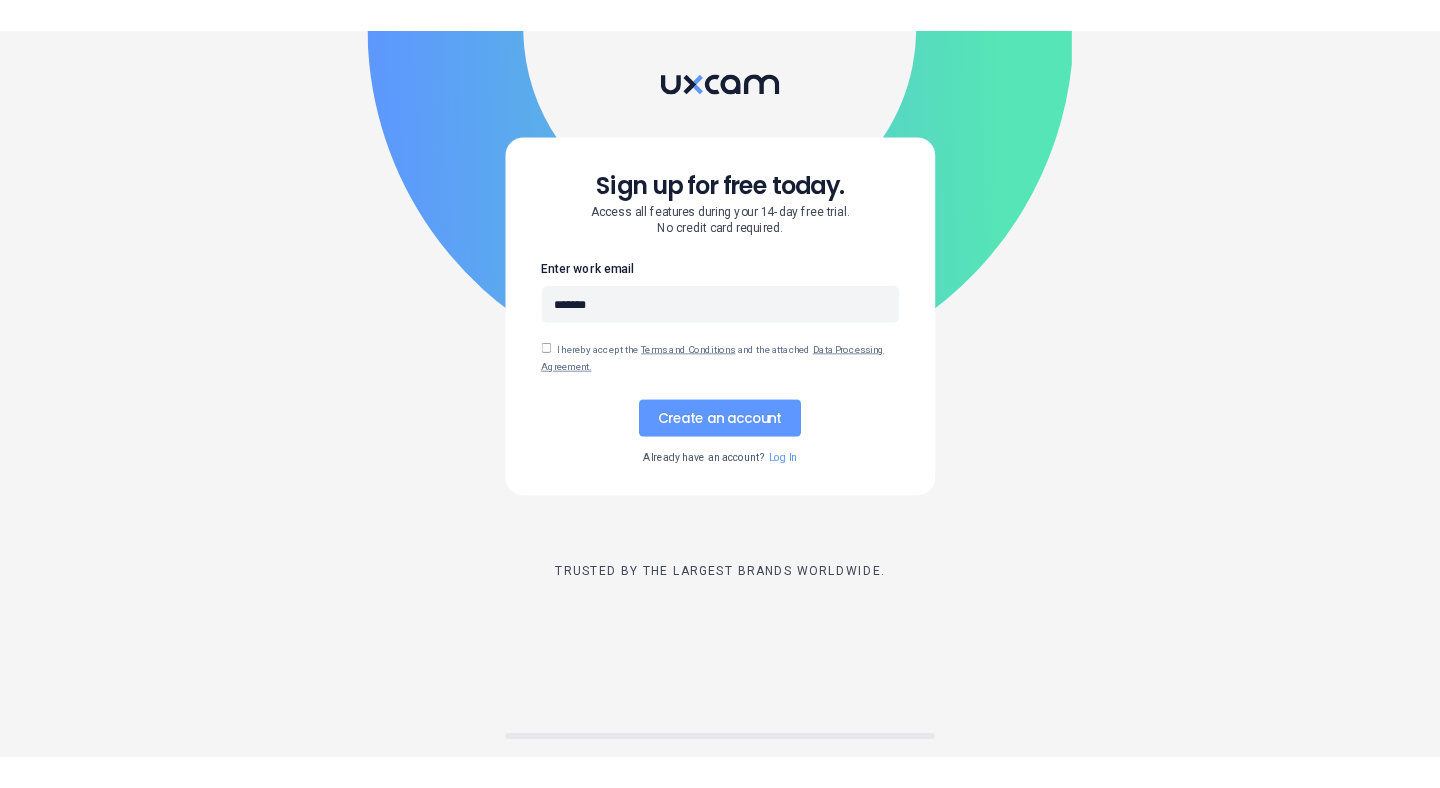 scroll, scrollTop: 0, scrollLeft: 0, axis: both 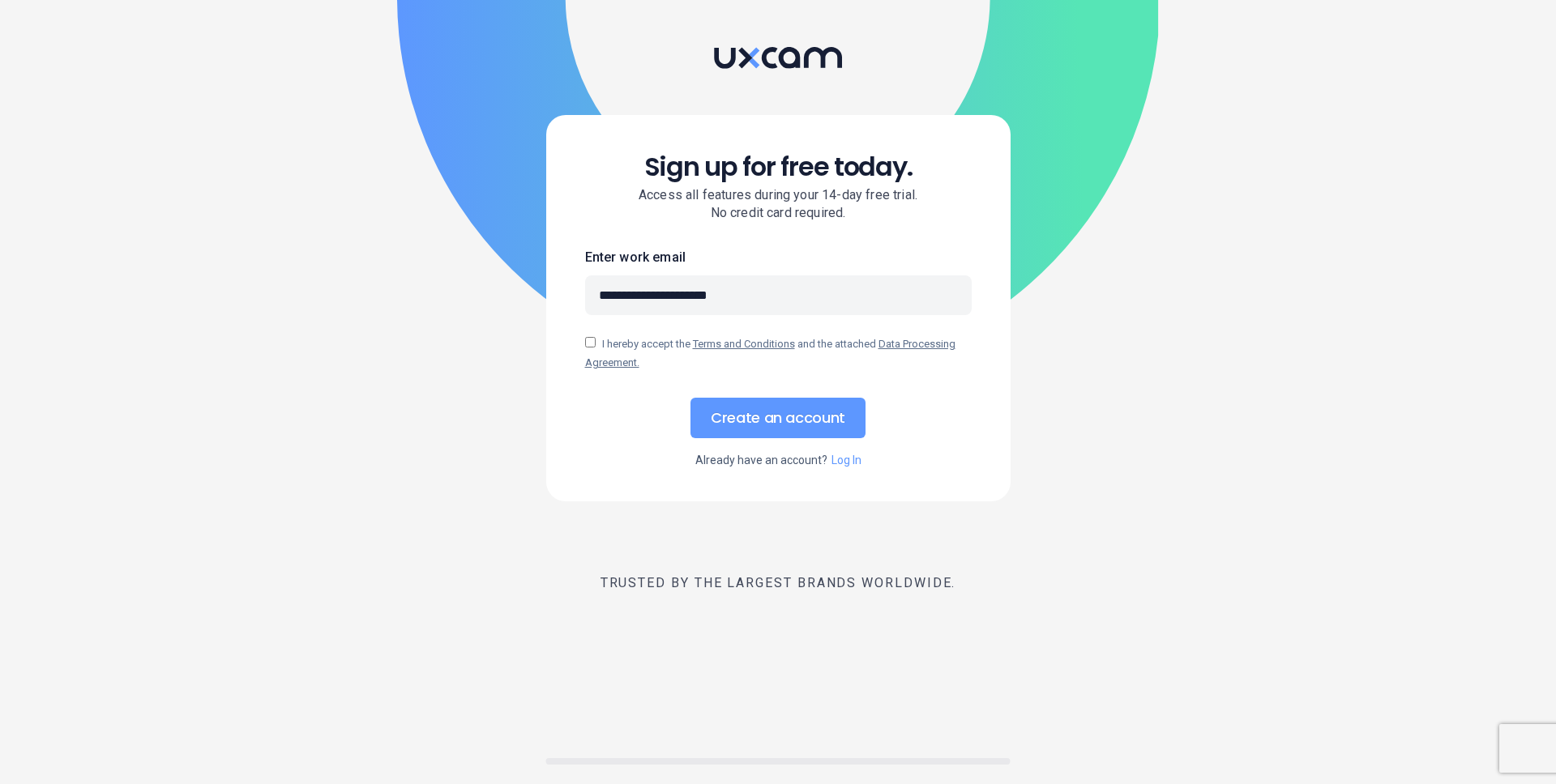 type on "**********" 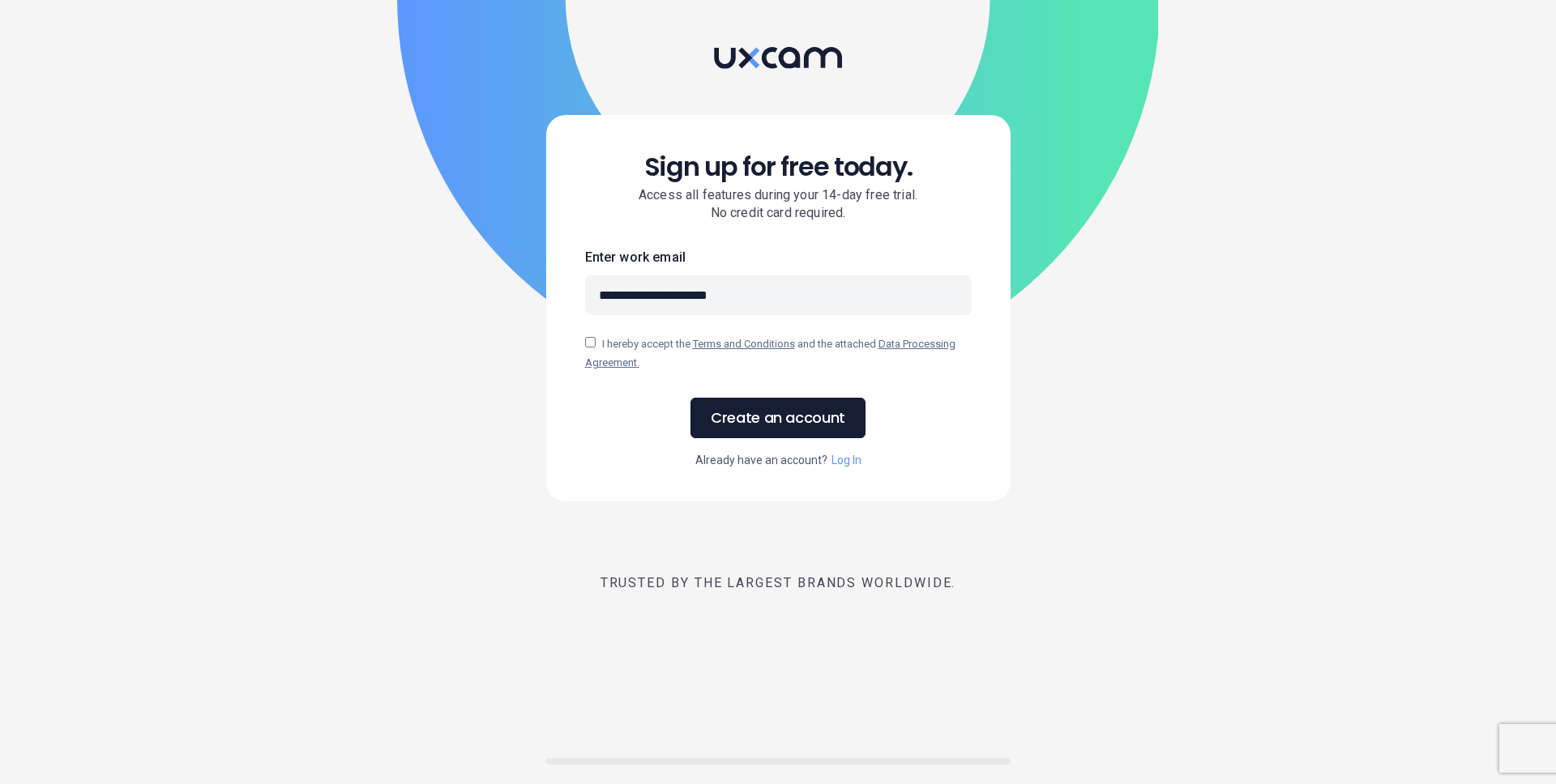 click on "Create an account" at bounding box center [778, 418] 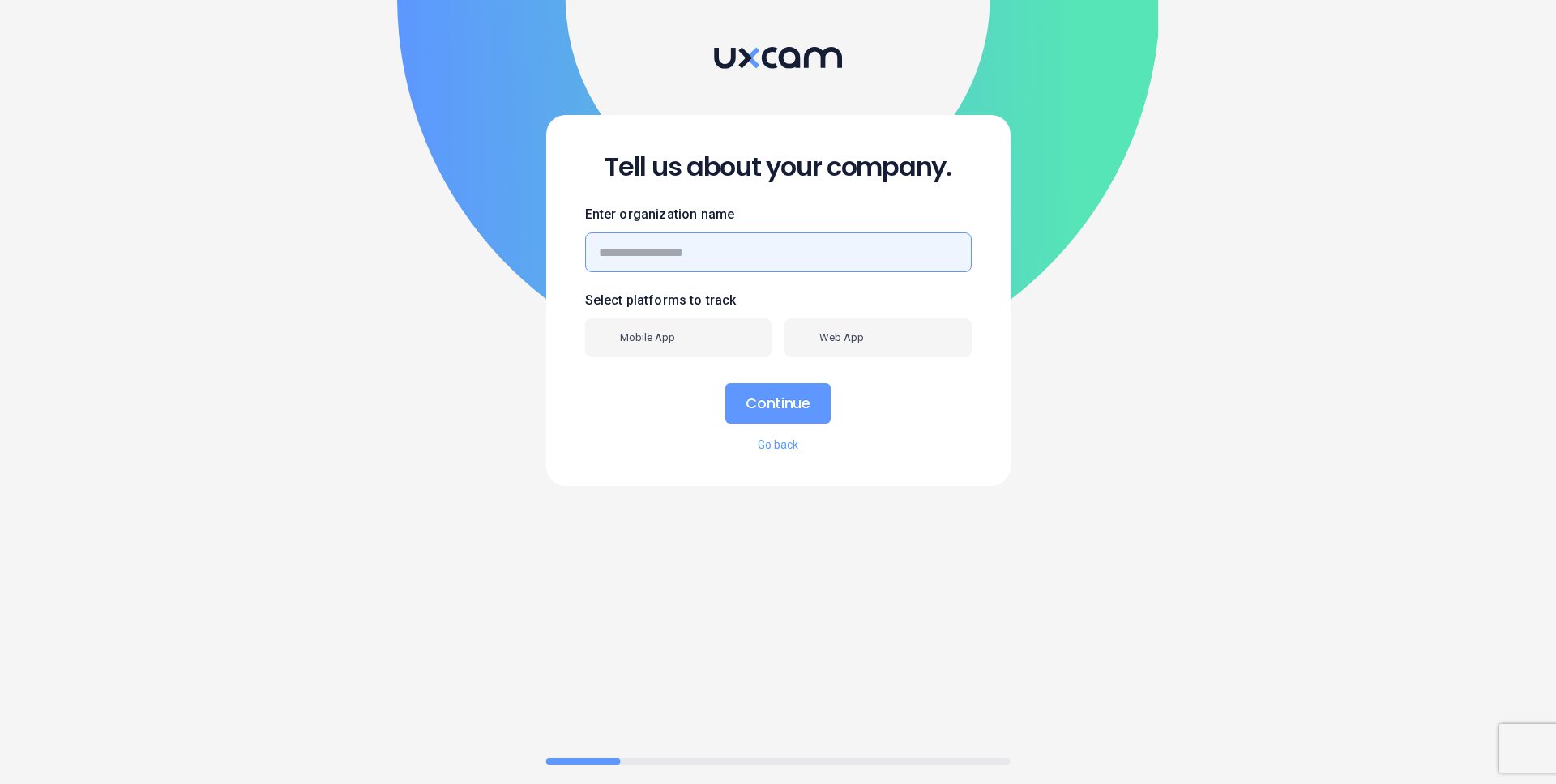 click at bounding box center [778, 252] 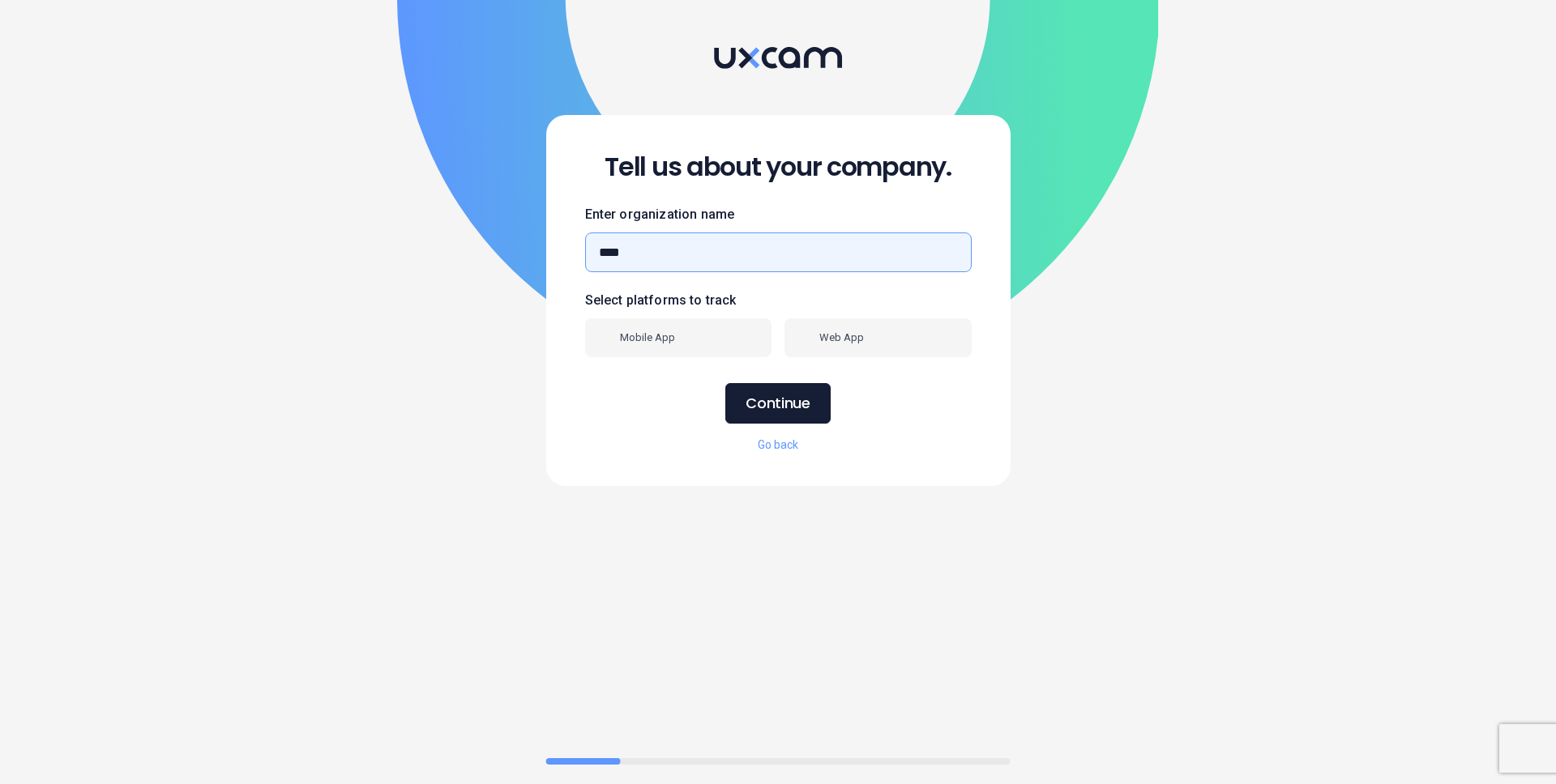 type on "****" 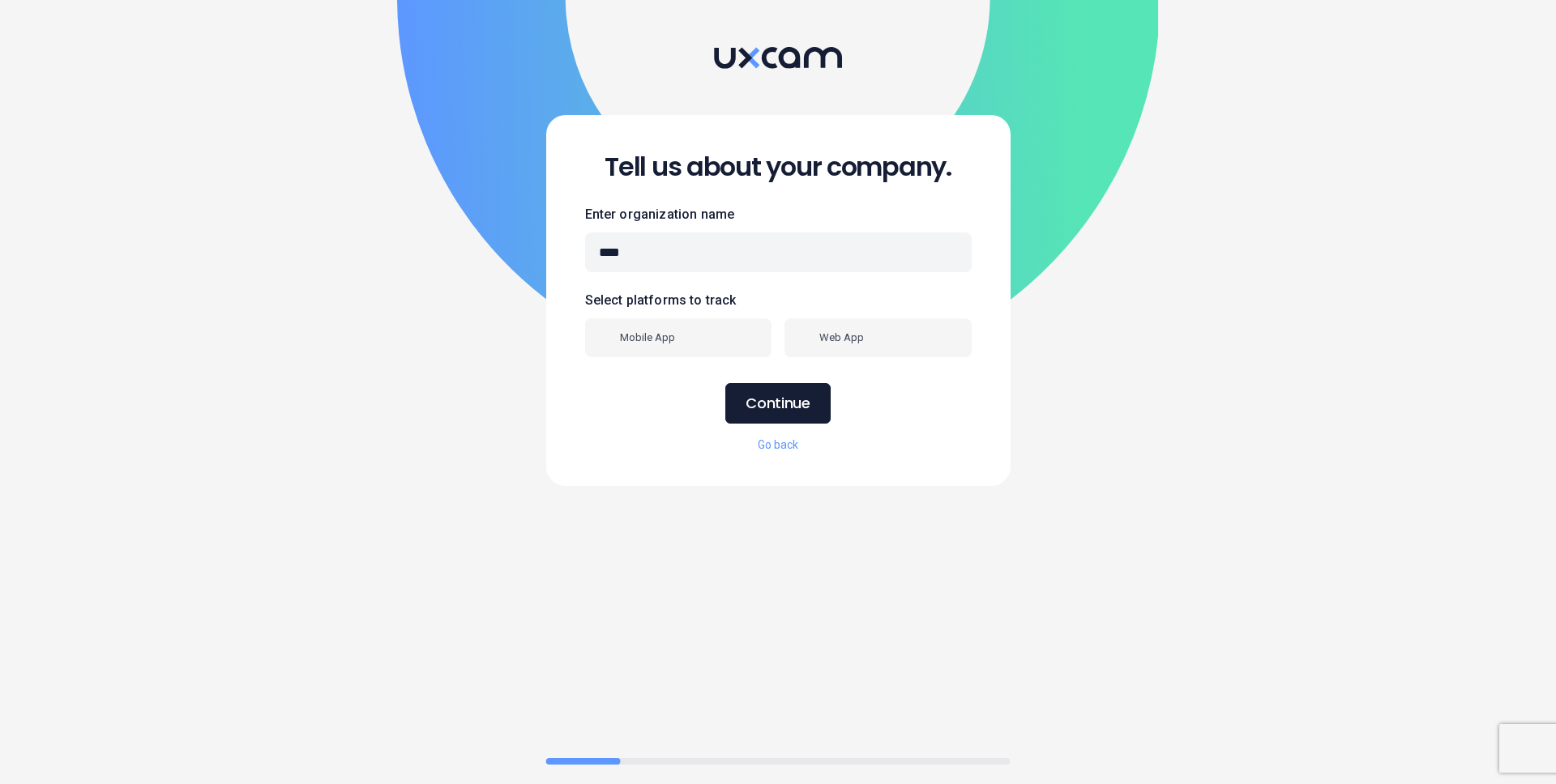 click on "Continue" at bounding box center [777, 403] 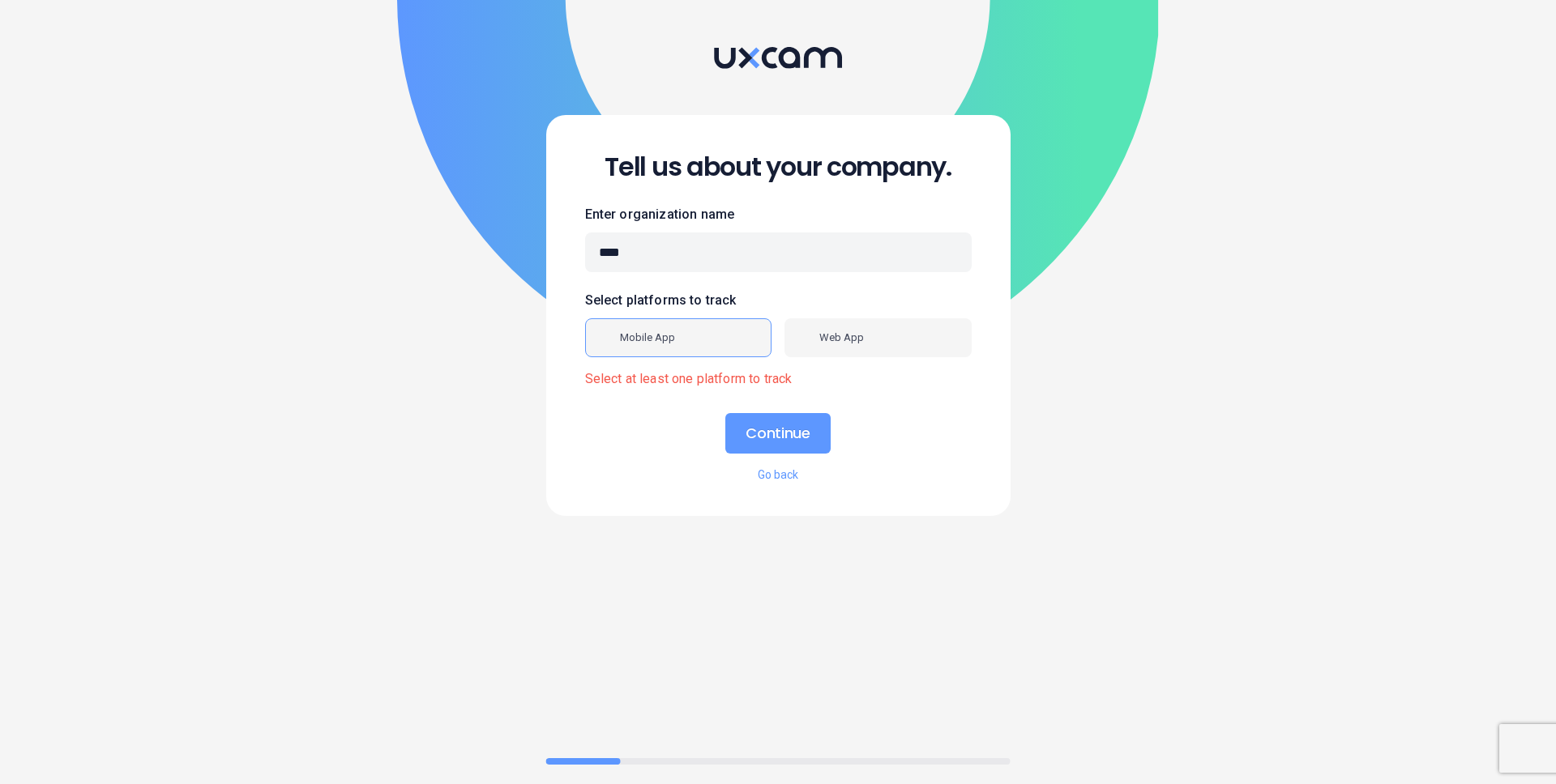 click on "Mobile App" at bounding box center [678, 338] 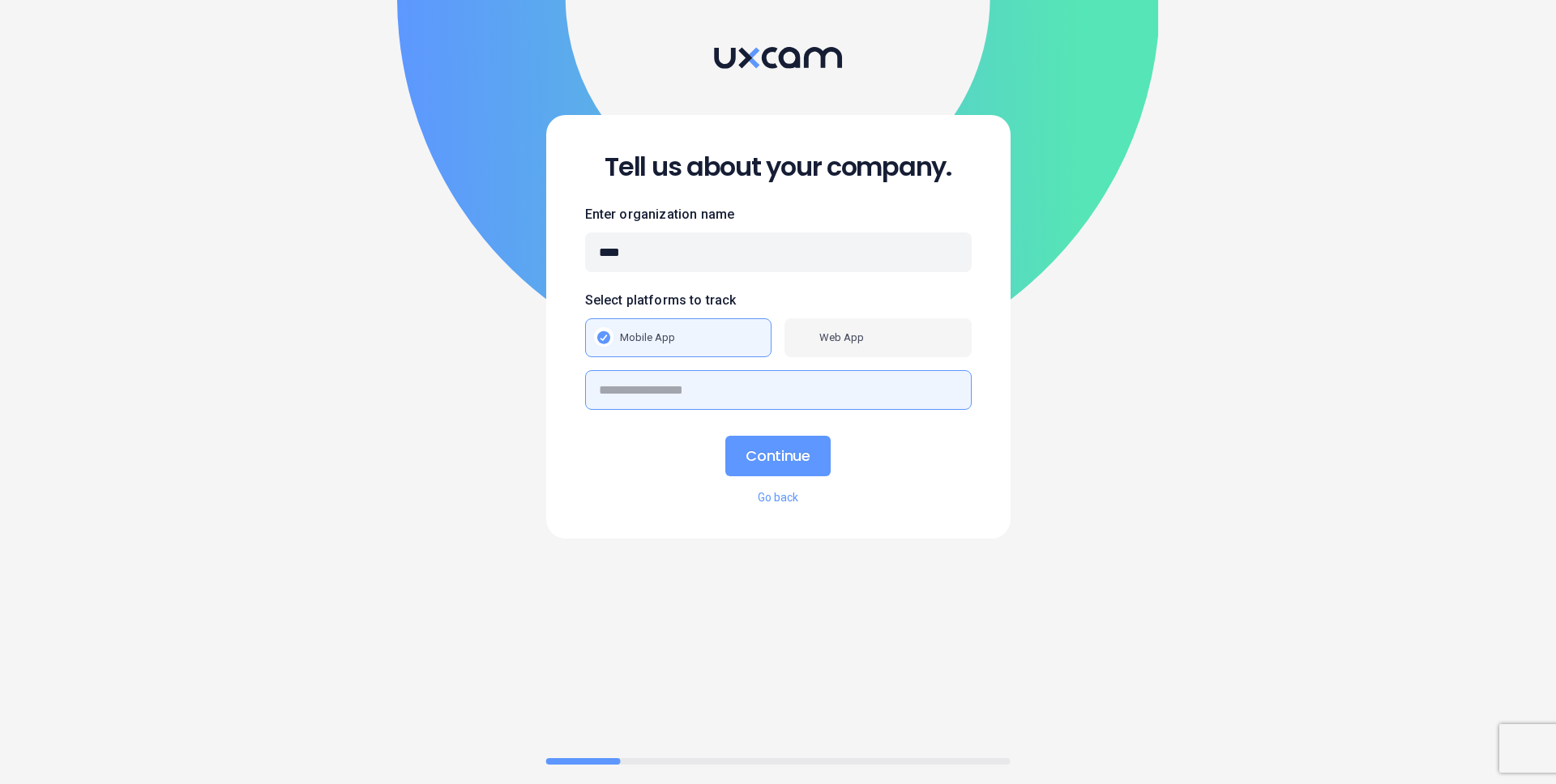 click at bounding box center (778, 390) 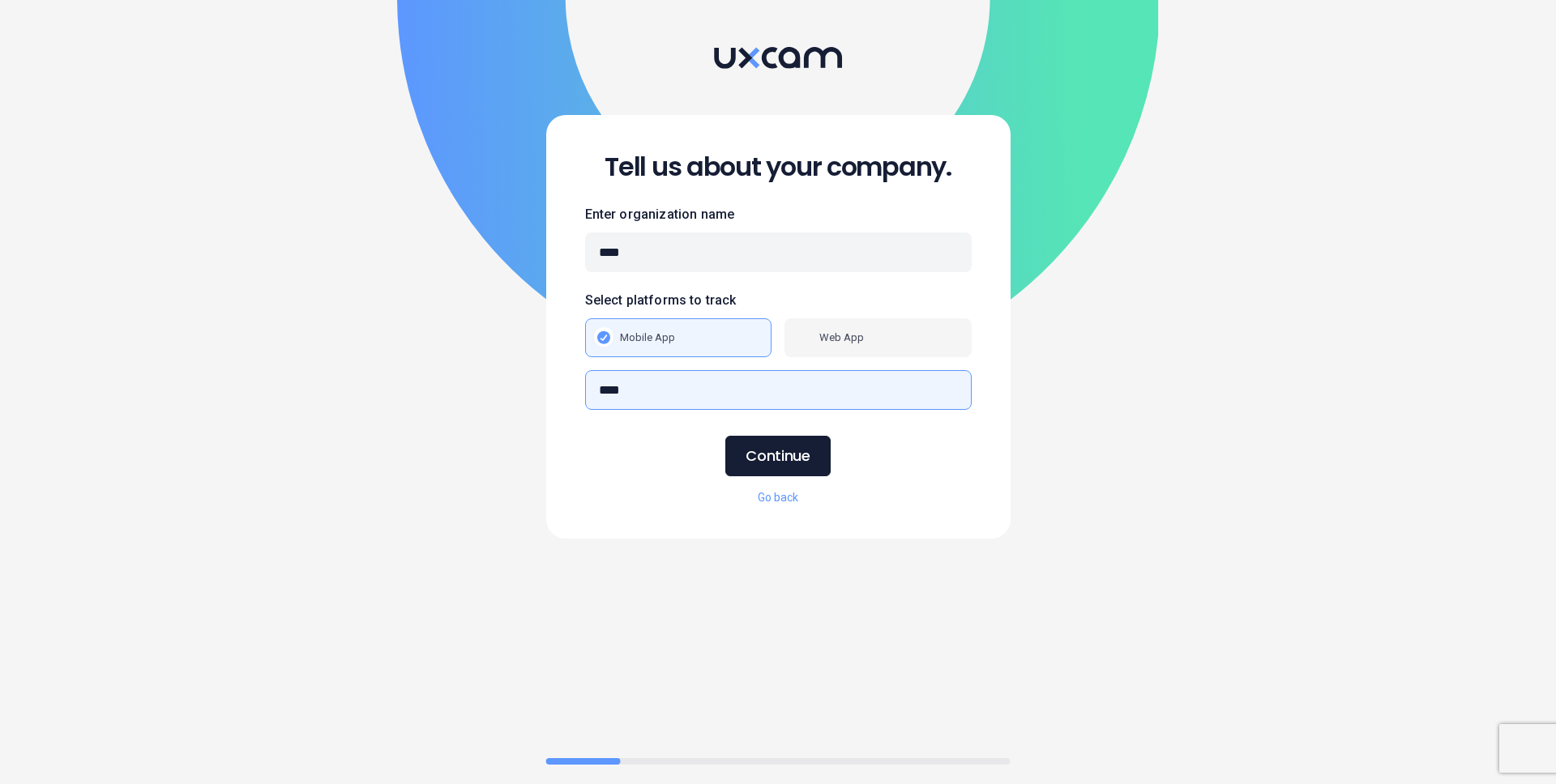 type on "****" 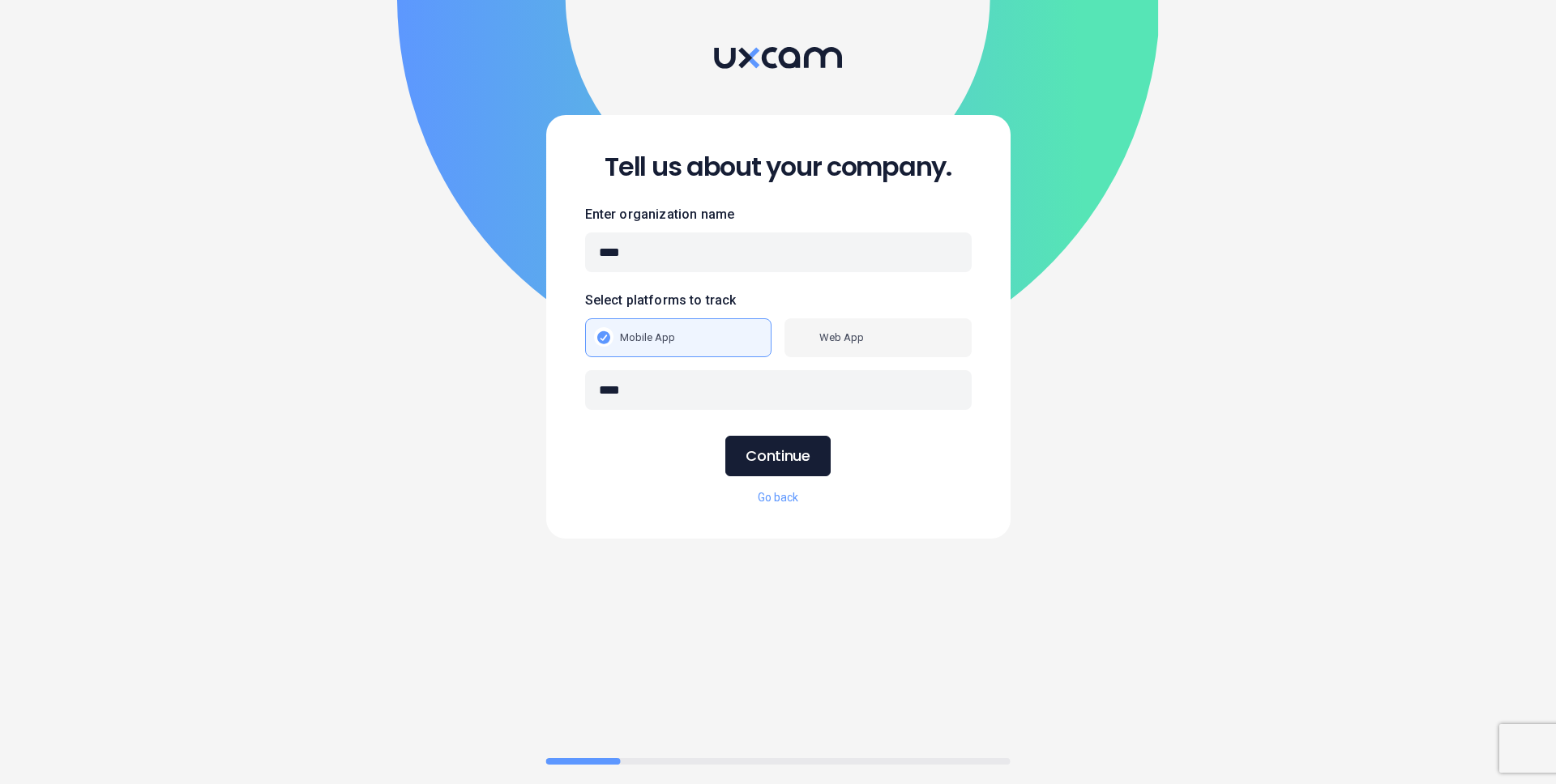 click on "Continue" at bounding box center [777, 456] 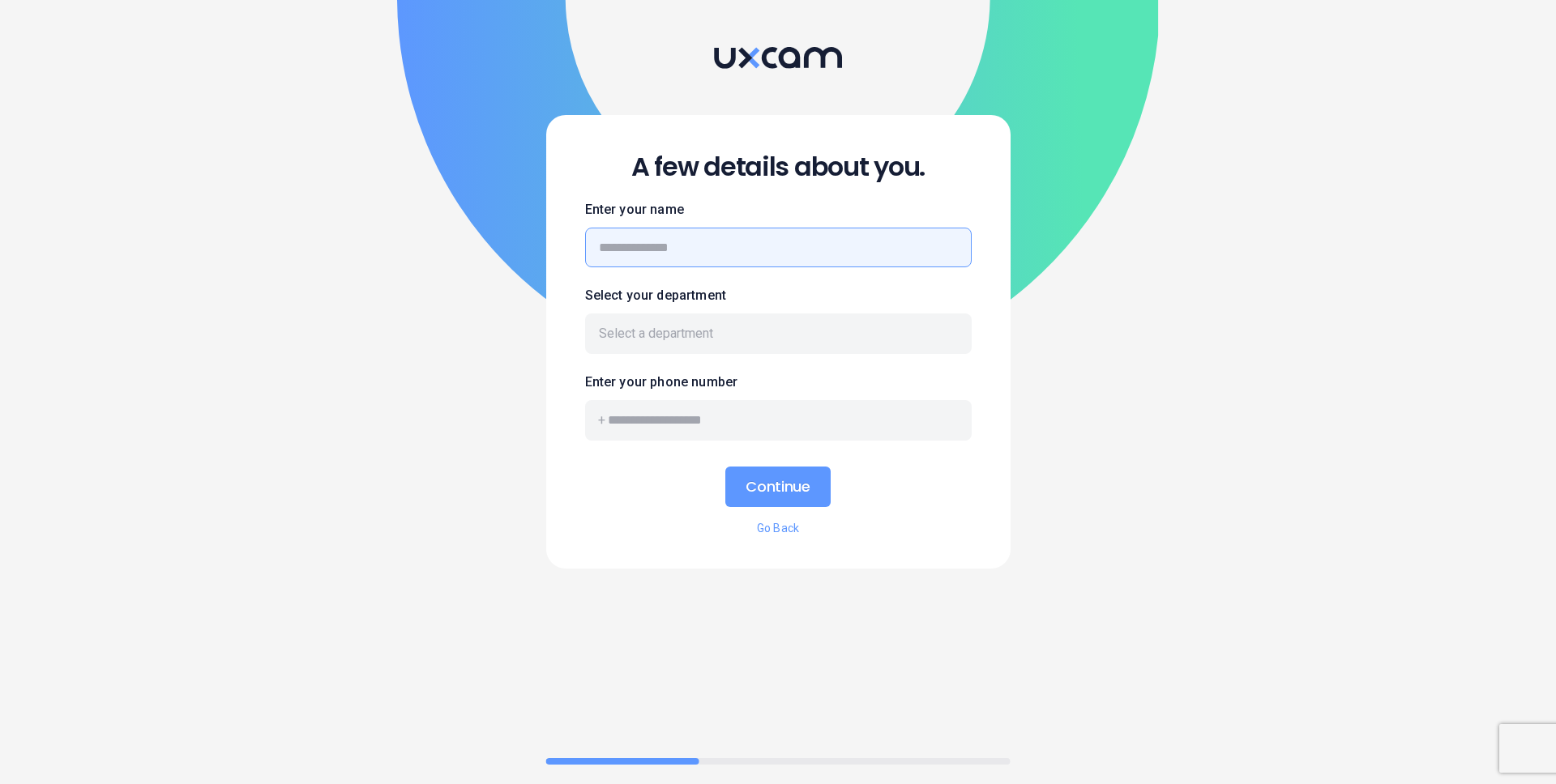 click at bounding box center (778, 247) 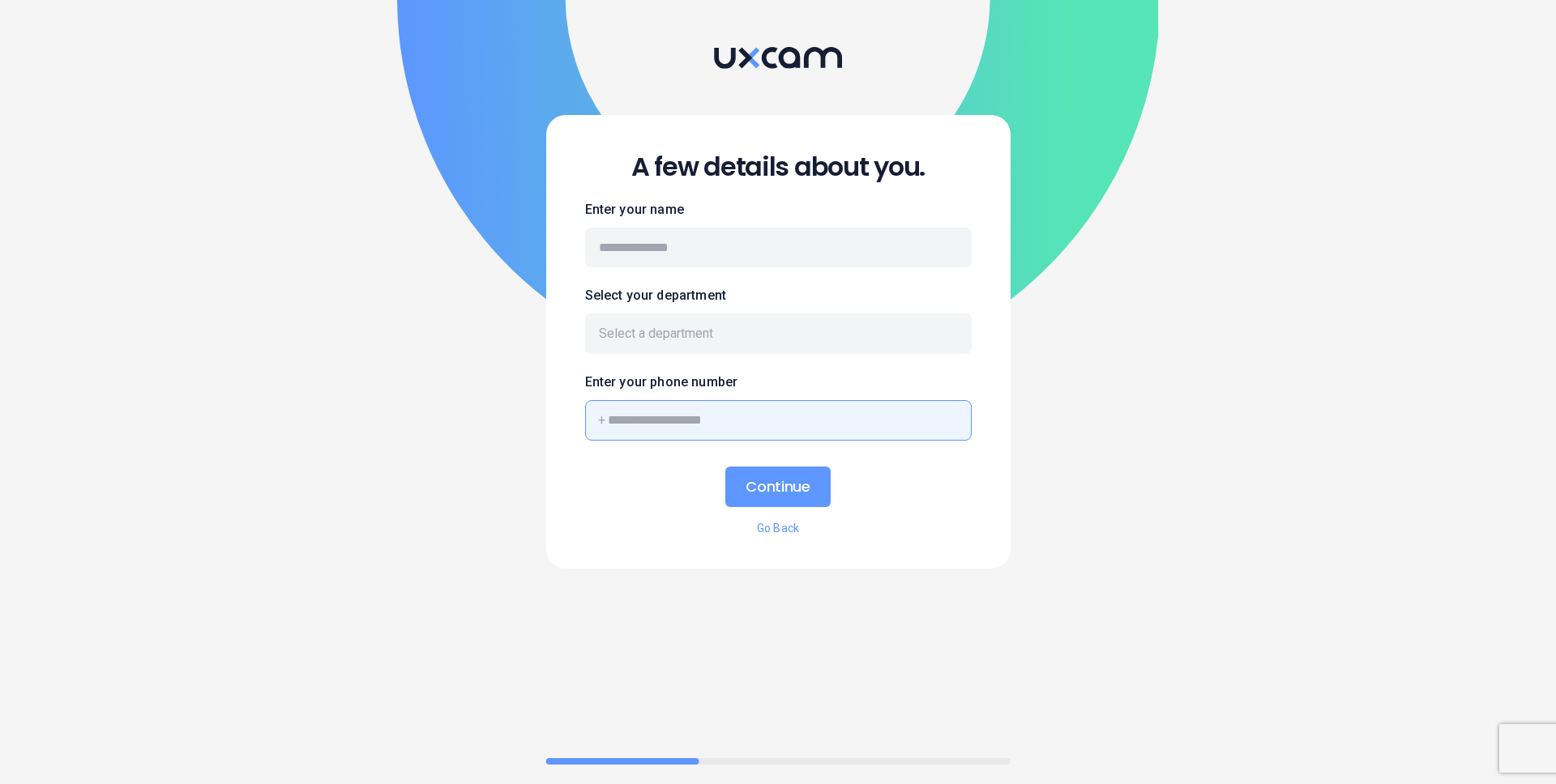 click at bounding box center [778, 420] 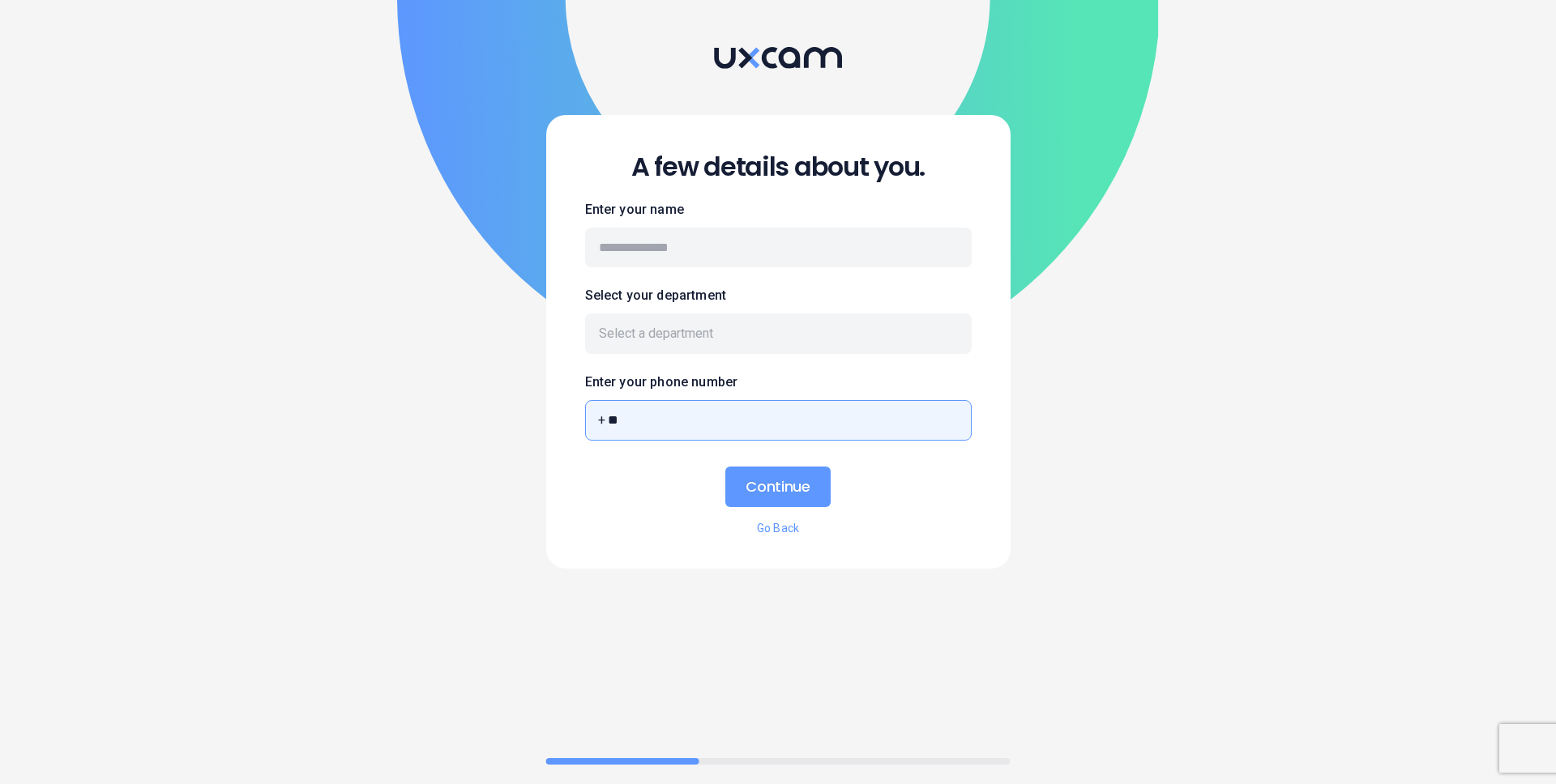type on "*" 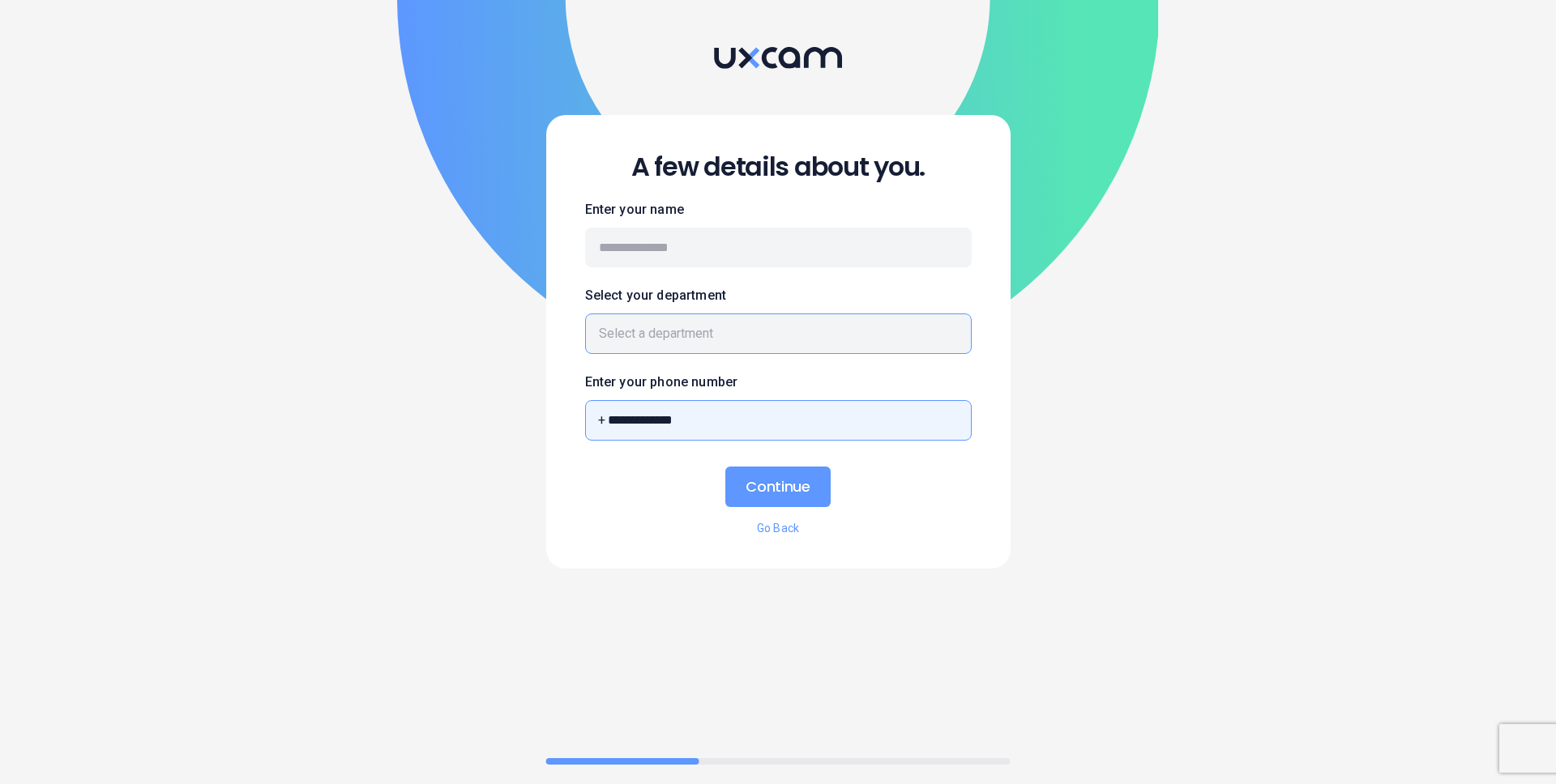 click at bounding box center [772, 334] 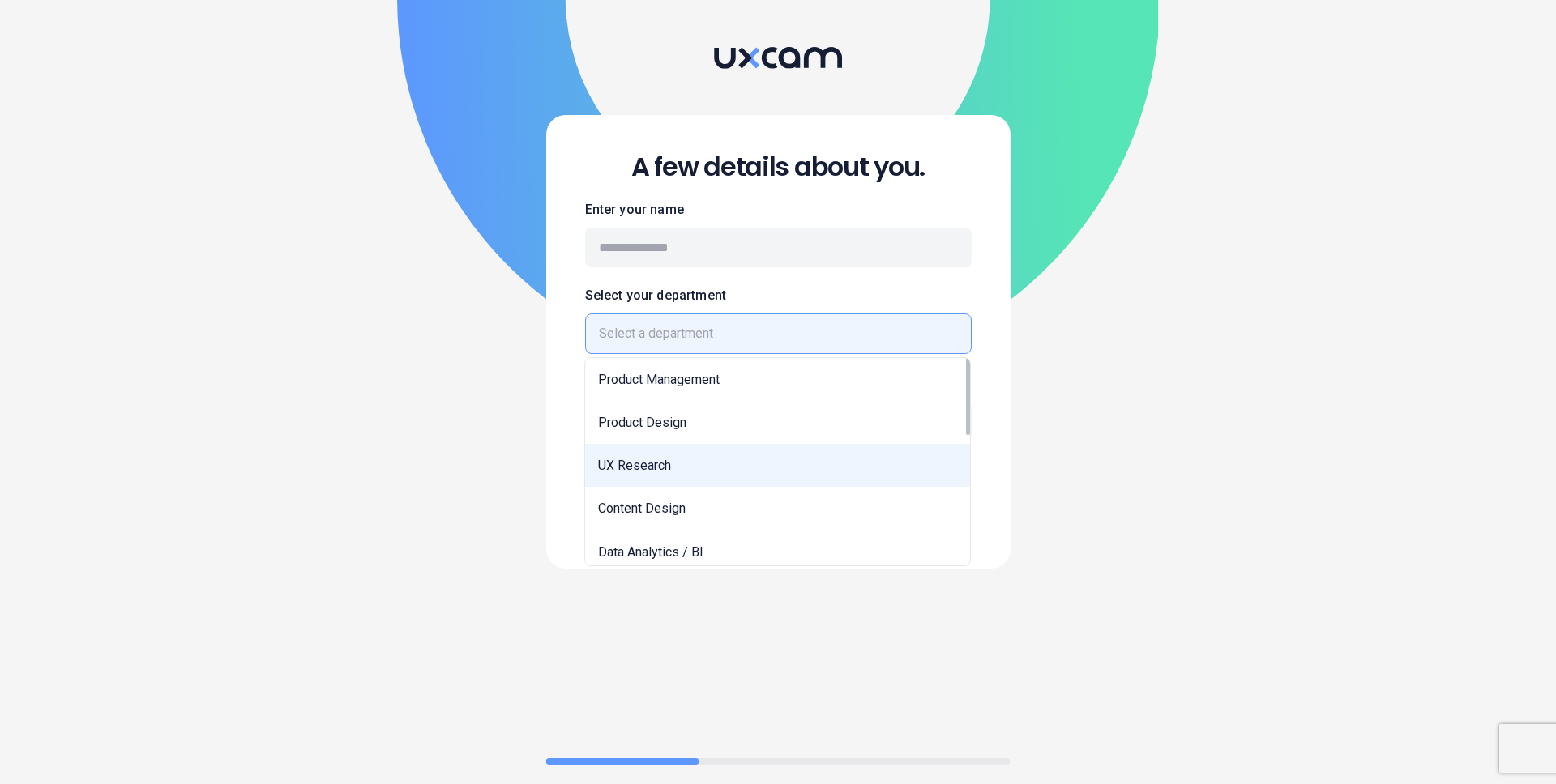 click on "UX Research" at bounding box center (777, 465) 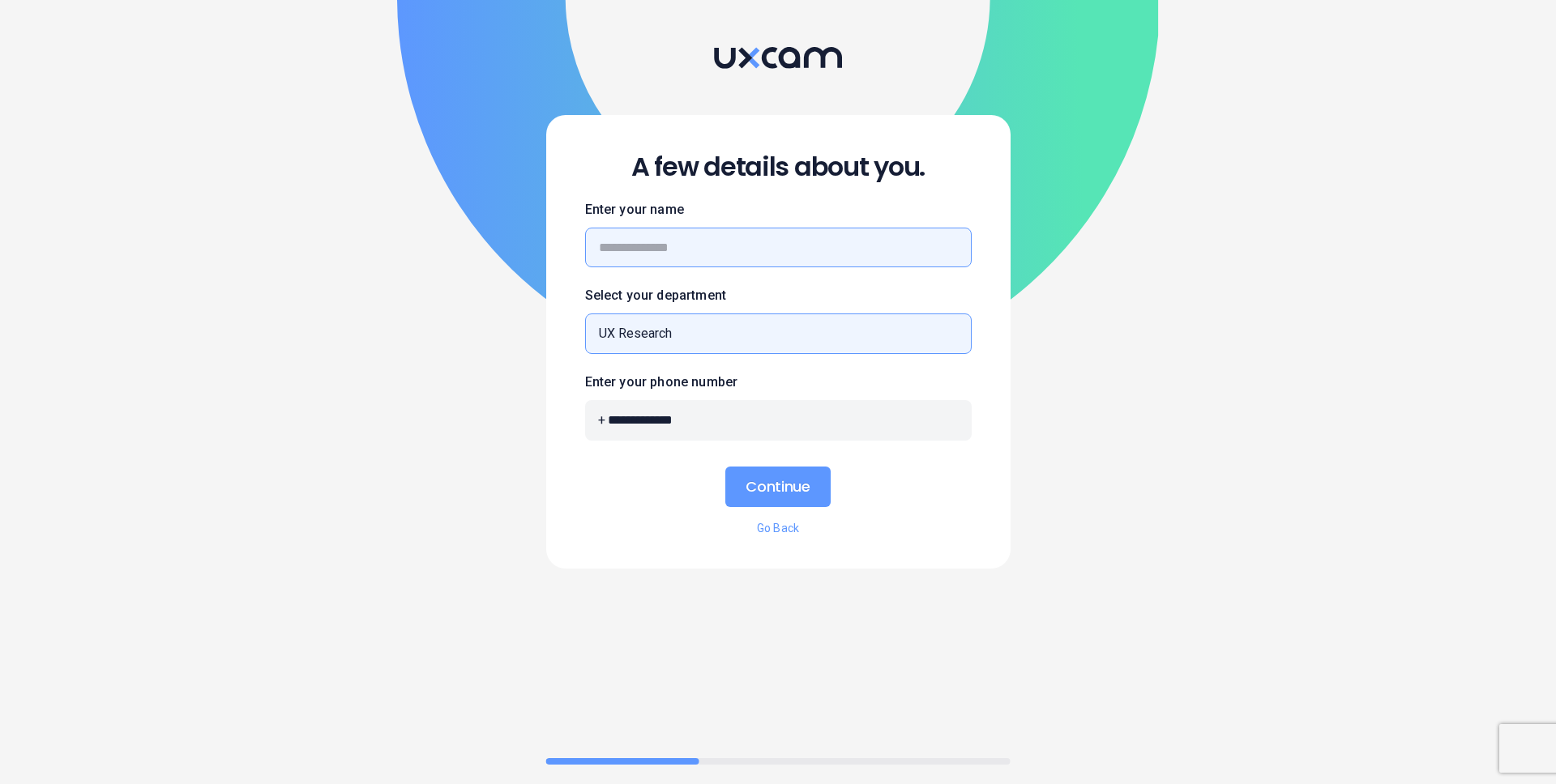 click at bounding box center (778, 247) 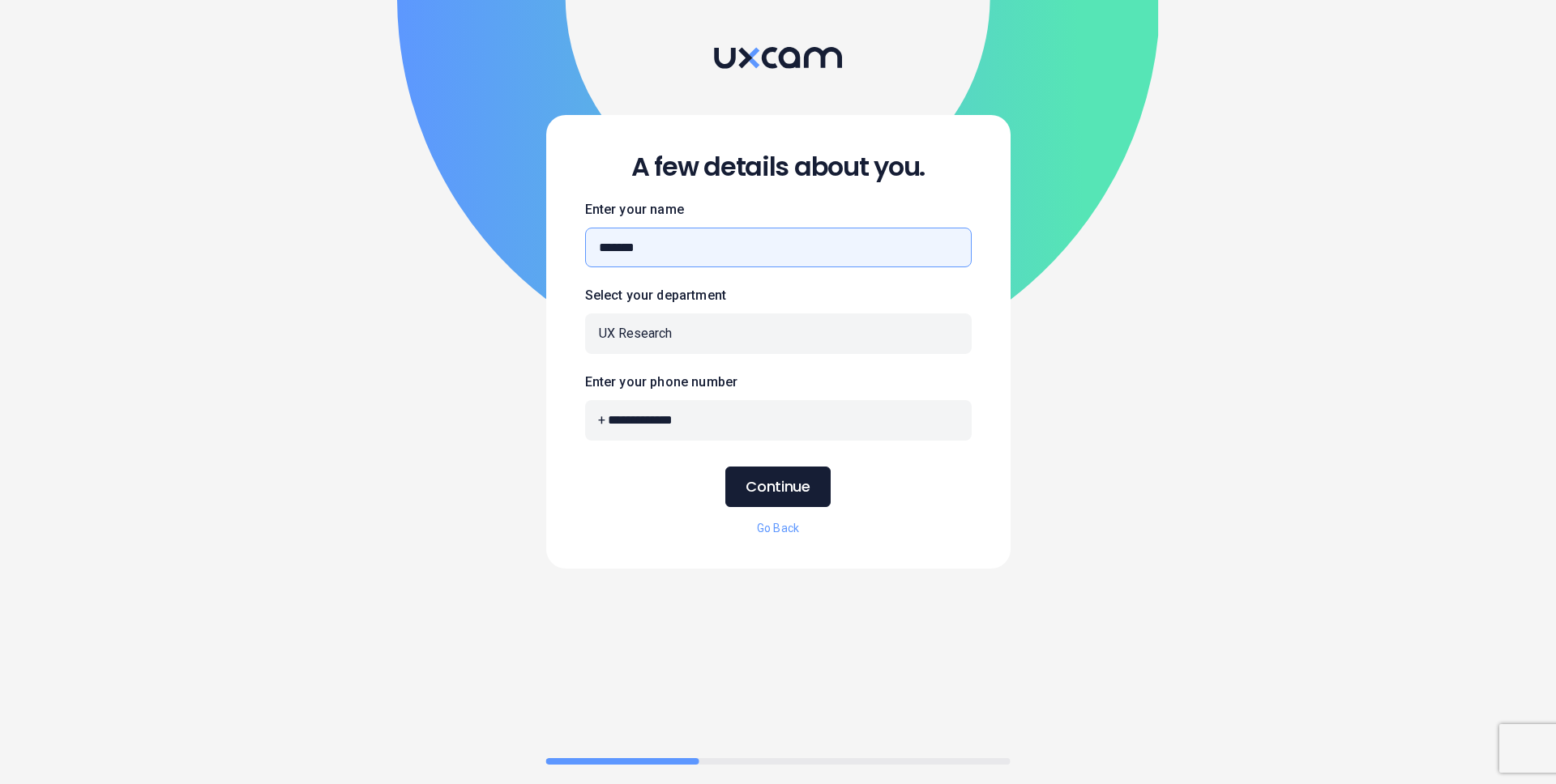 type on "*******" 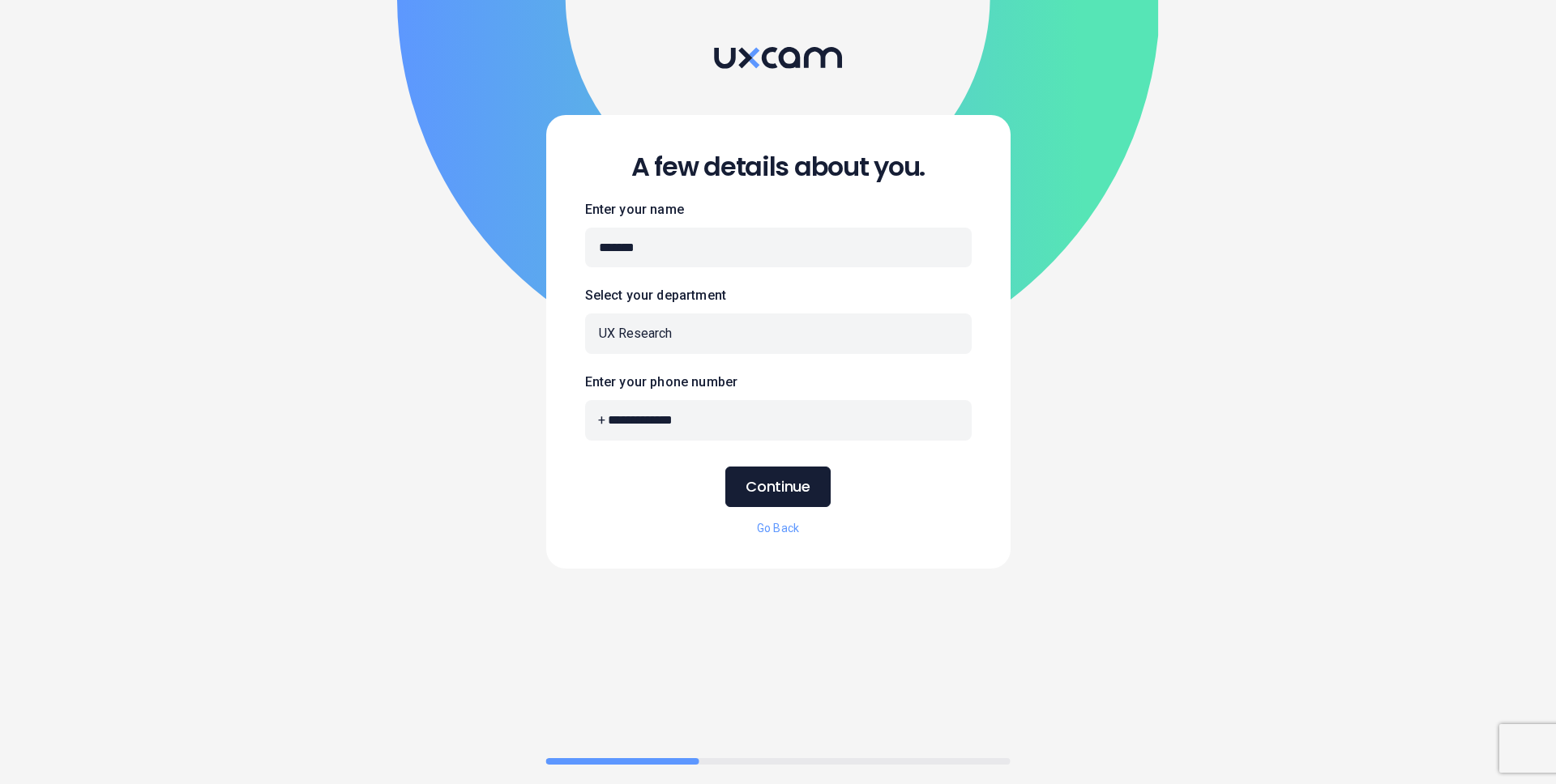 click on "Continue" at bounding box center (777, 487) 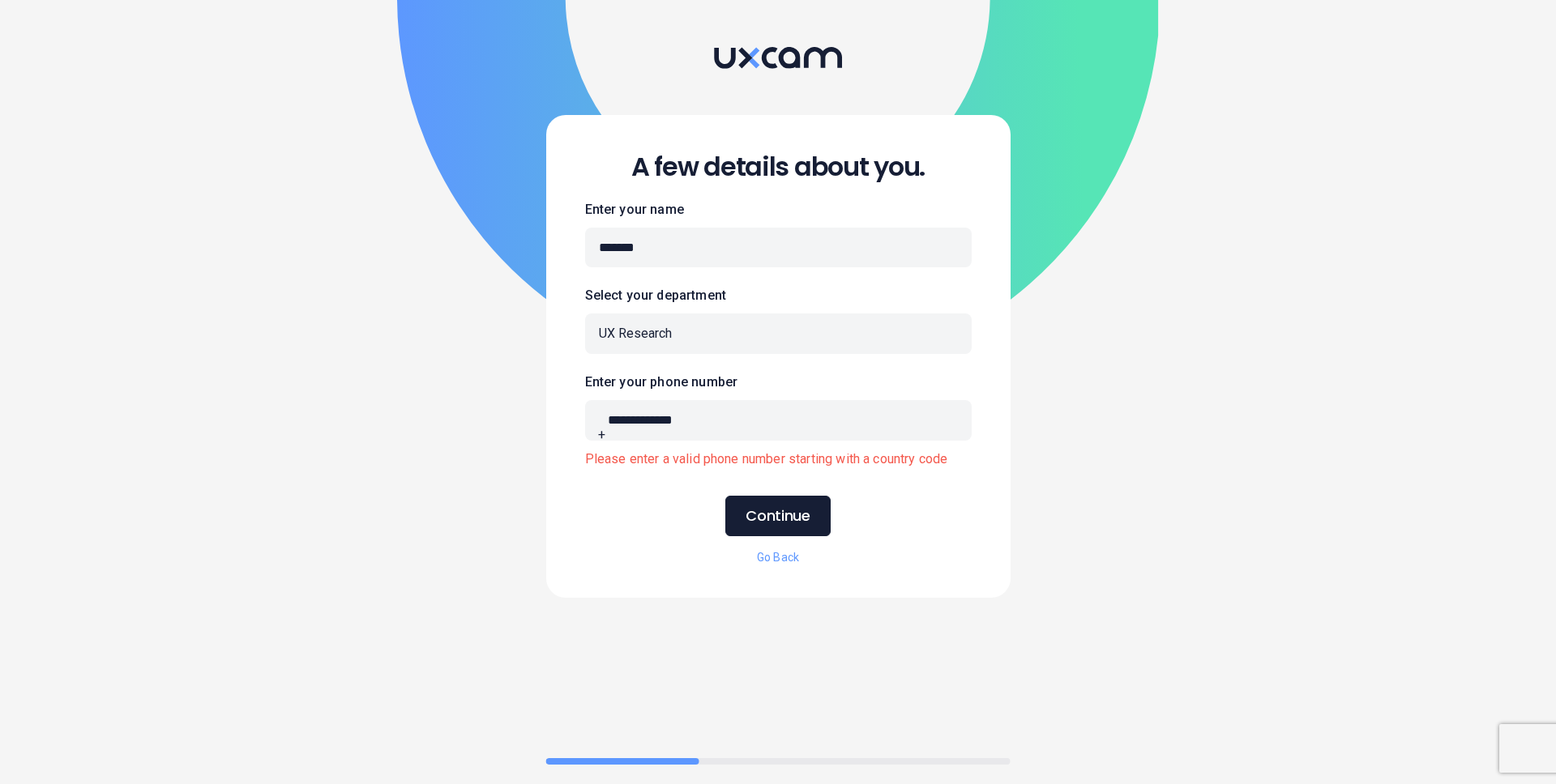 click on "Continue" at bounding box center (777, 516) 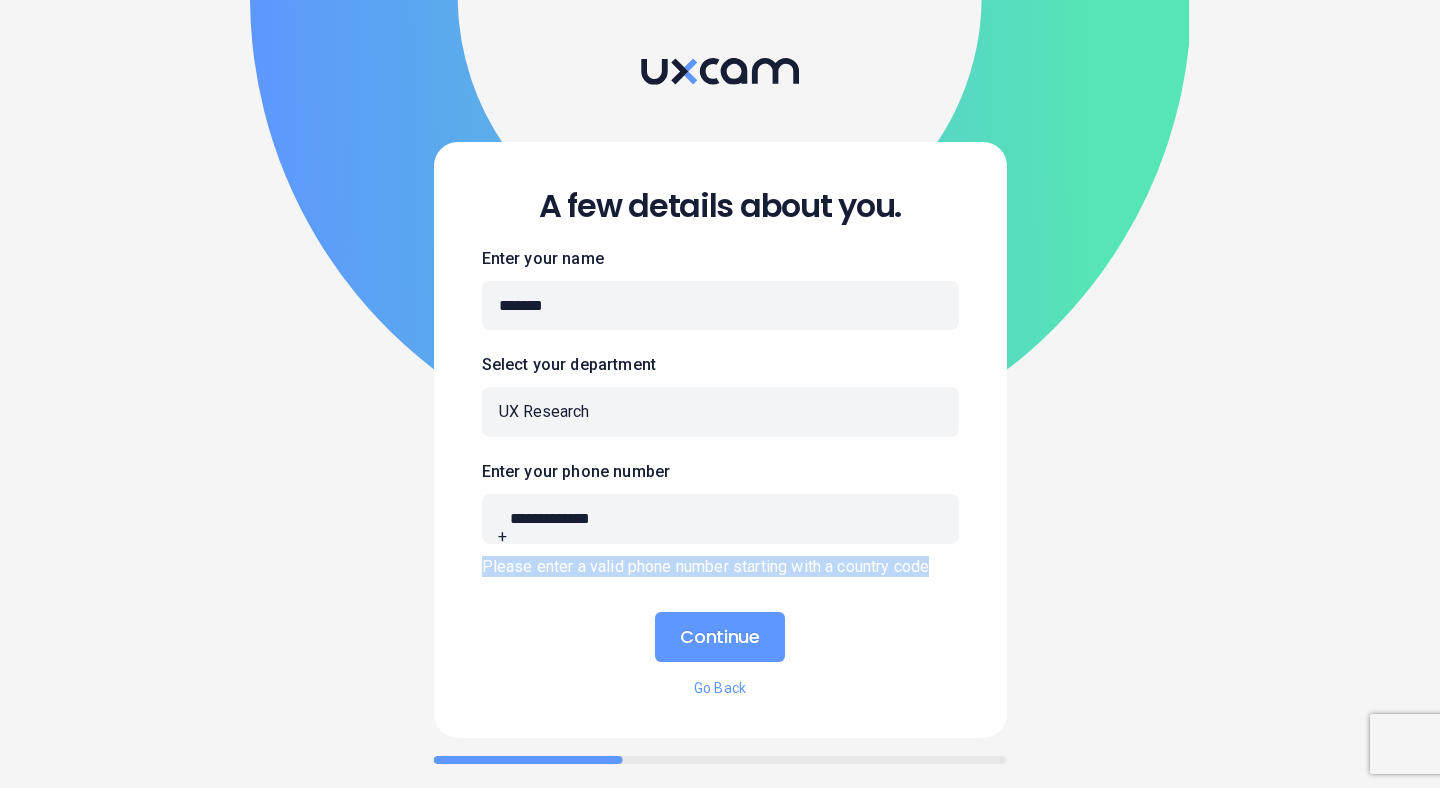 drag, startPoint x: 935, startPoint y: 565, endPoint x: 486, endPoint y: 551, distance: 449.2182 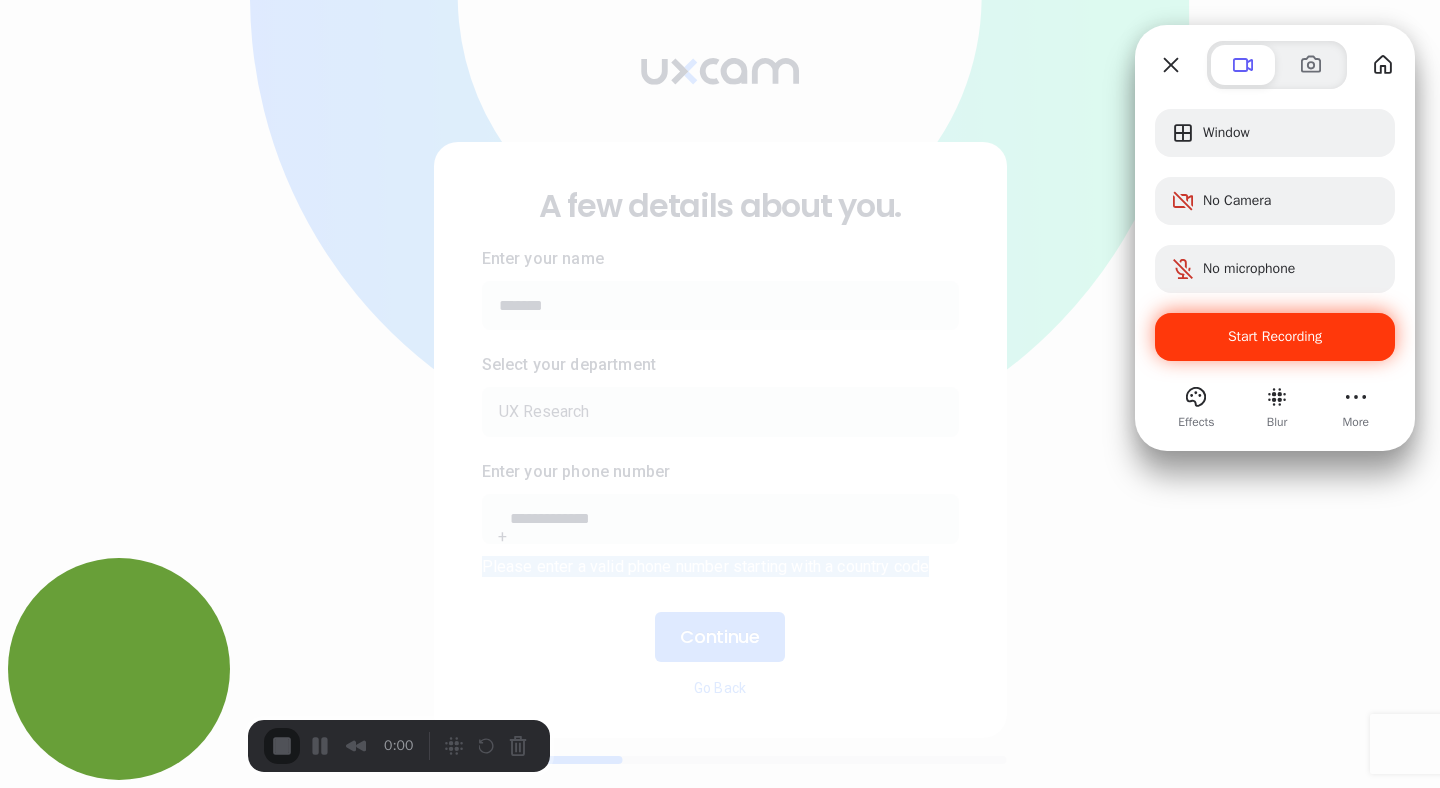 click on "Start Recording" at bounding box center (1275, 336) 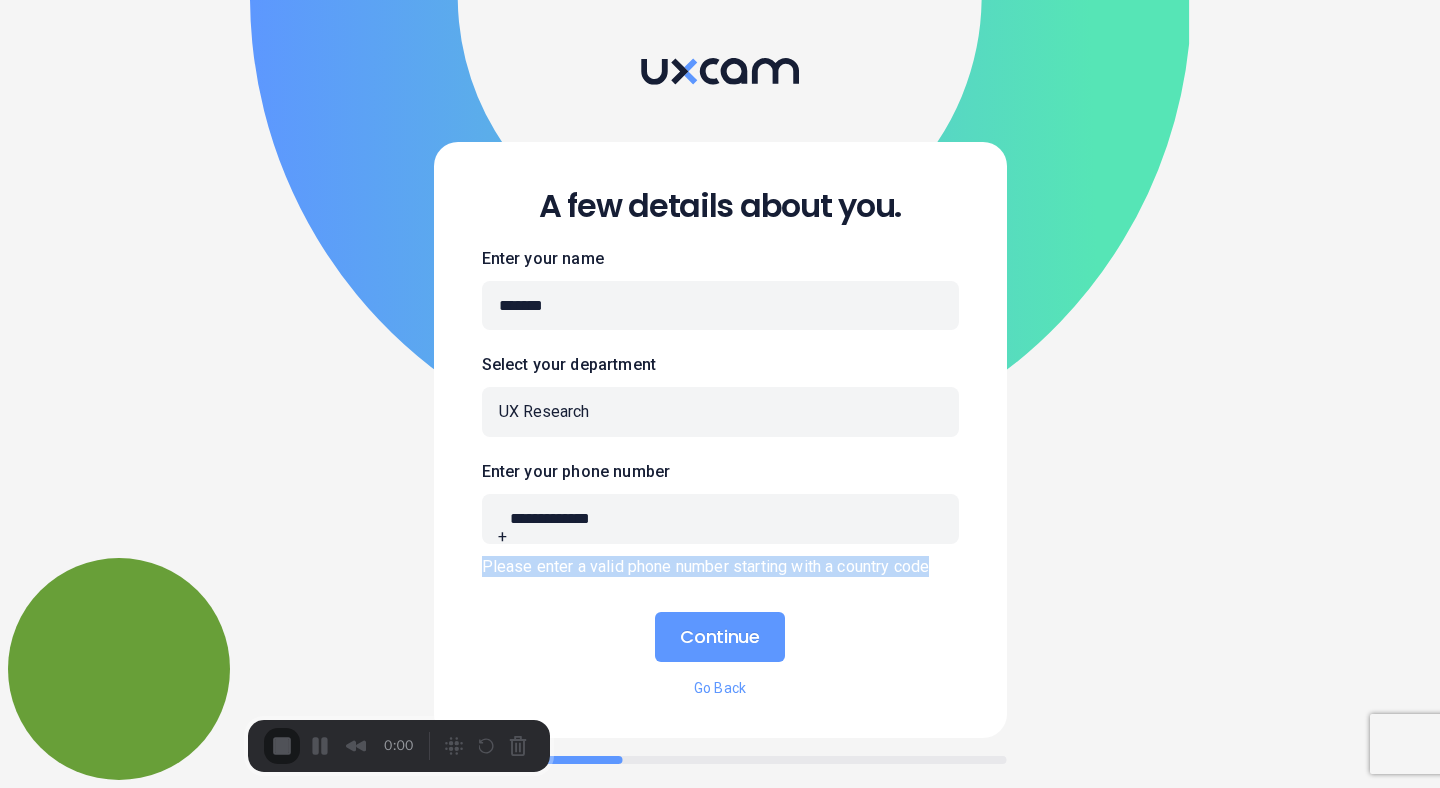 click on "1 Skip You can cut any mistakes after recording!   ✂️ Click anywhere to pause countdown" at bounding box center [720, 828] 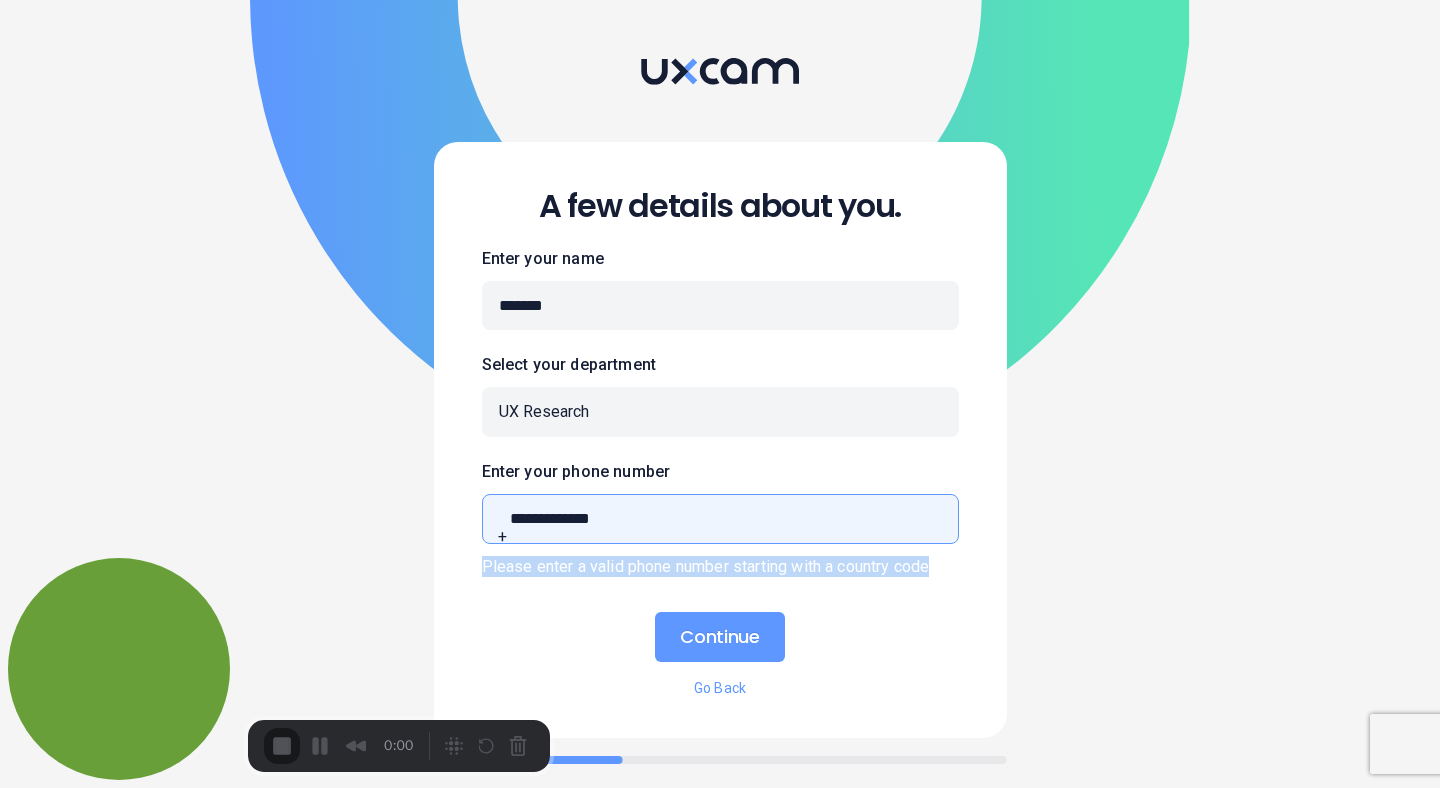 click on "**********" at bounding box center (720, 518) 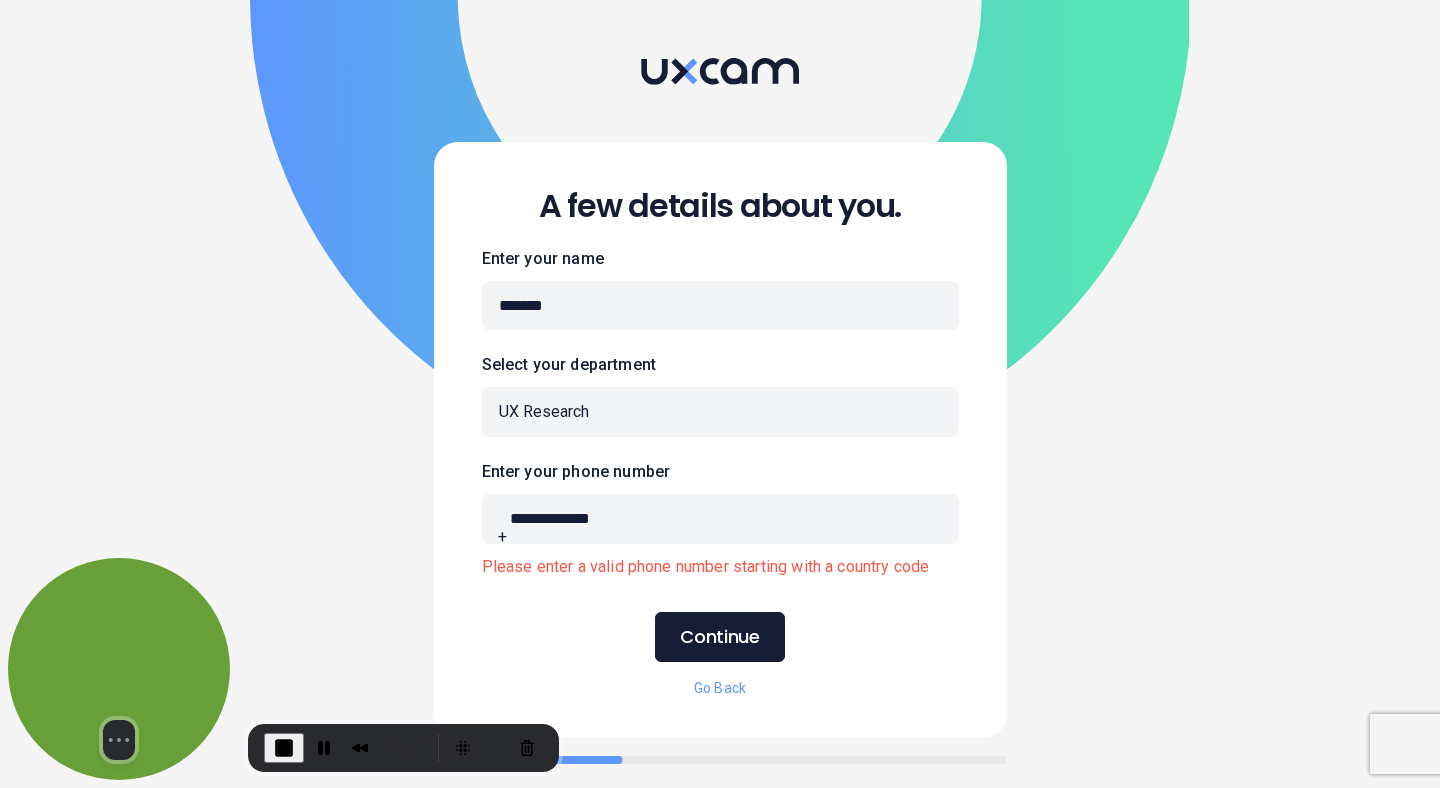 click on "Continue" at bounding box center [719, 637] 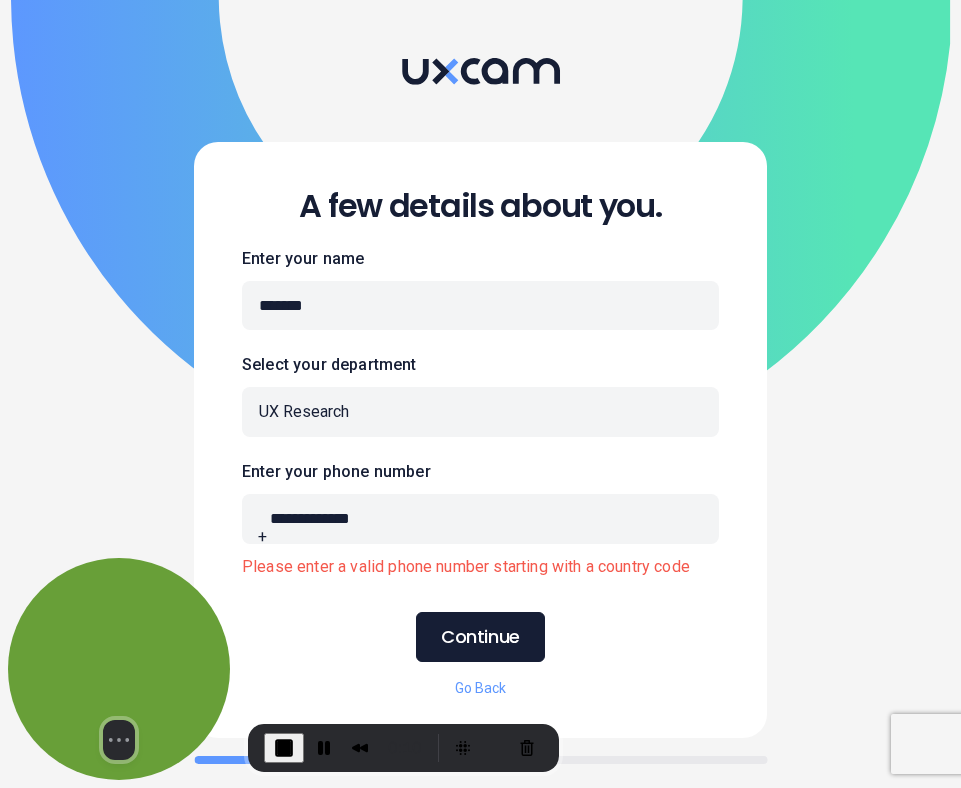 click on "Continue" at bounding box center (480, 637) 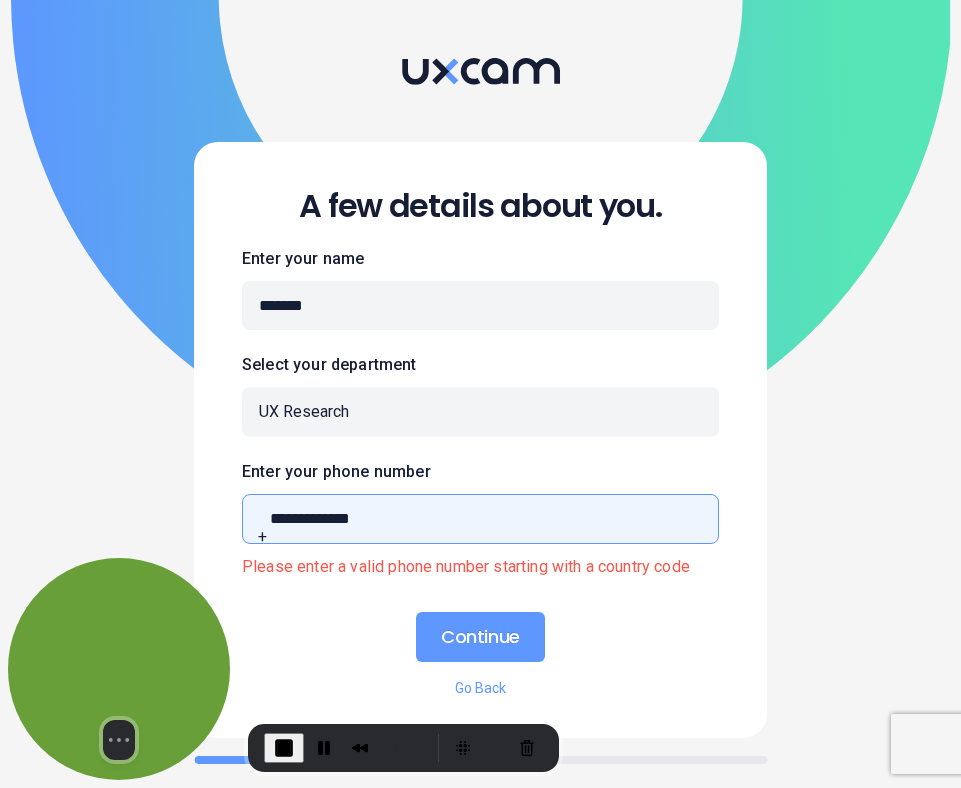 click on "**********" at bounding box center [480, 518] 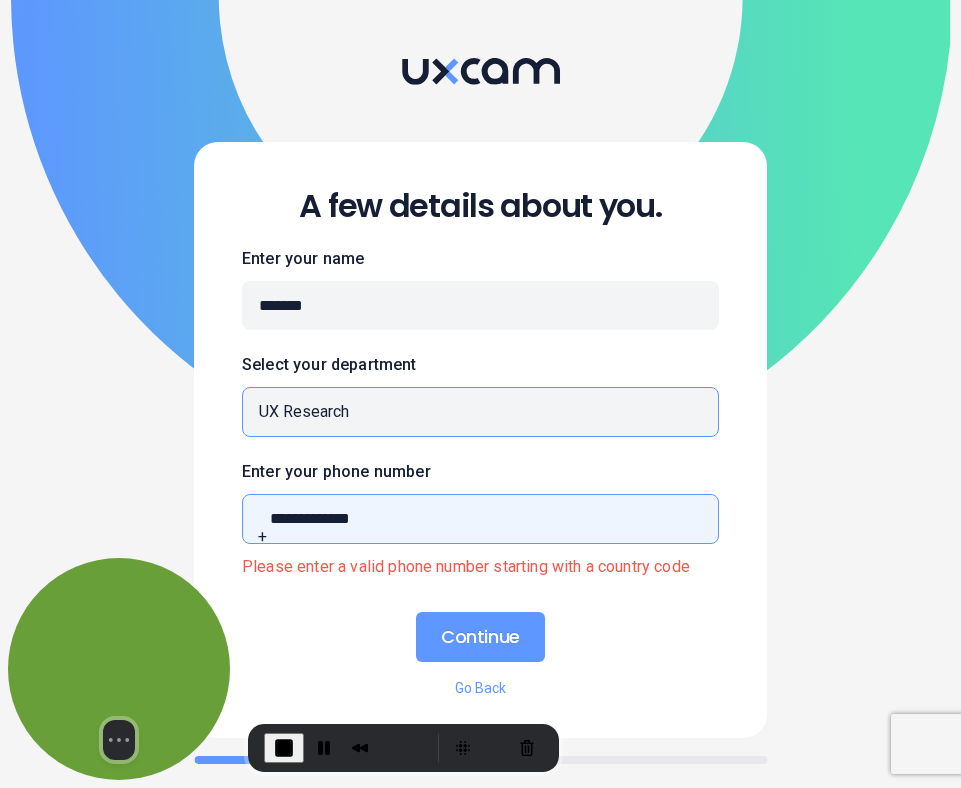 type on "[PHONE]" 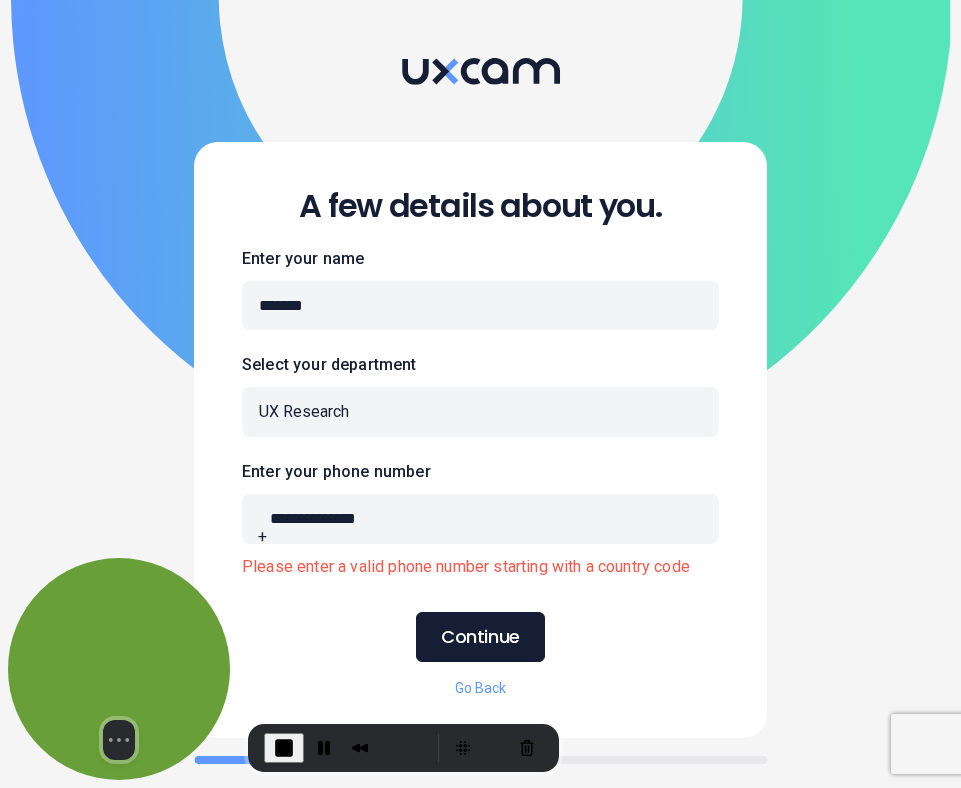 click on "Continue" at bounding box center (480, 637) 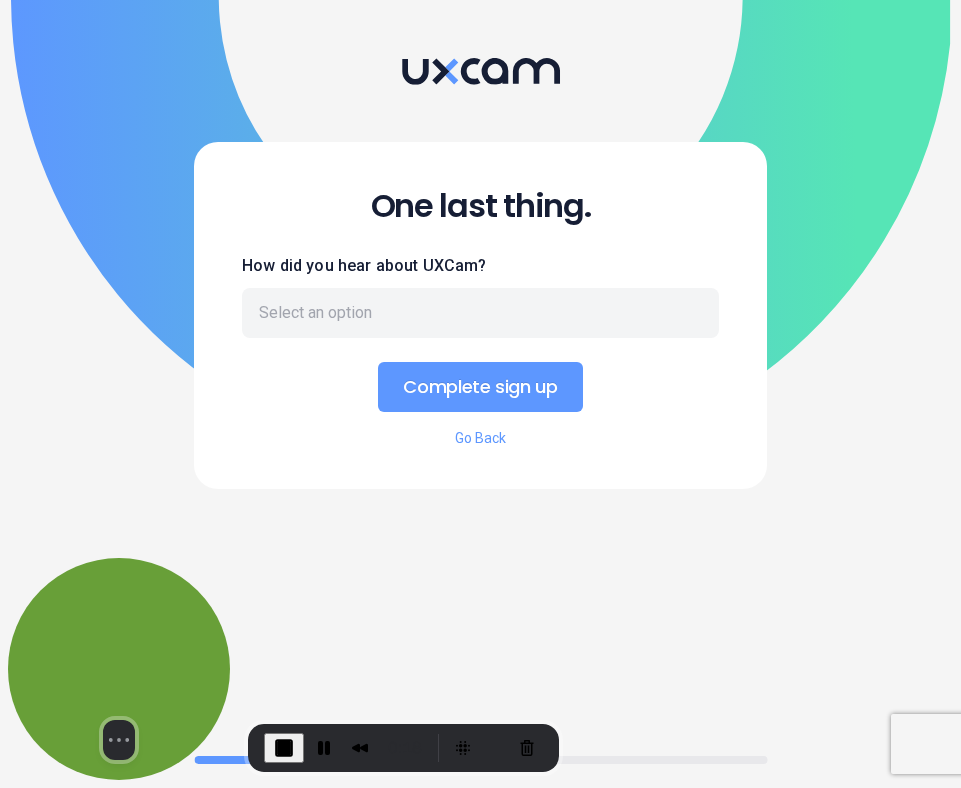 click on "Go Back" at bounding box center [481, 438] 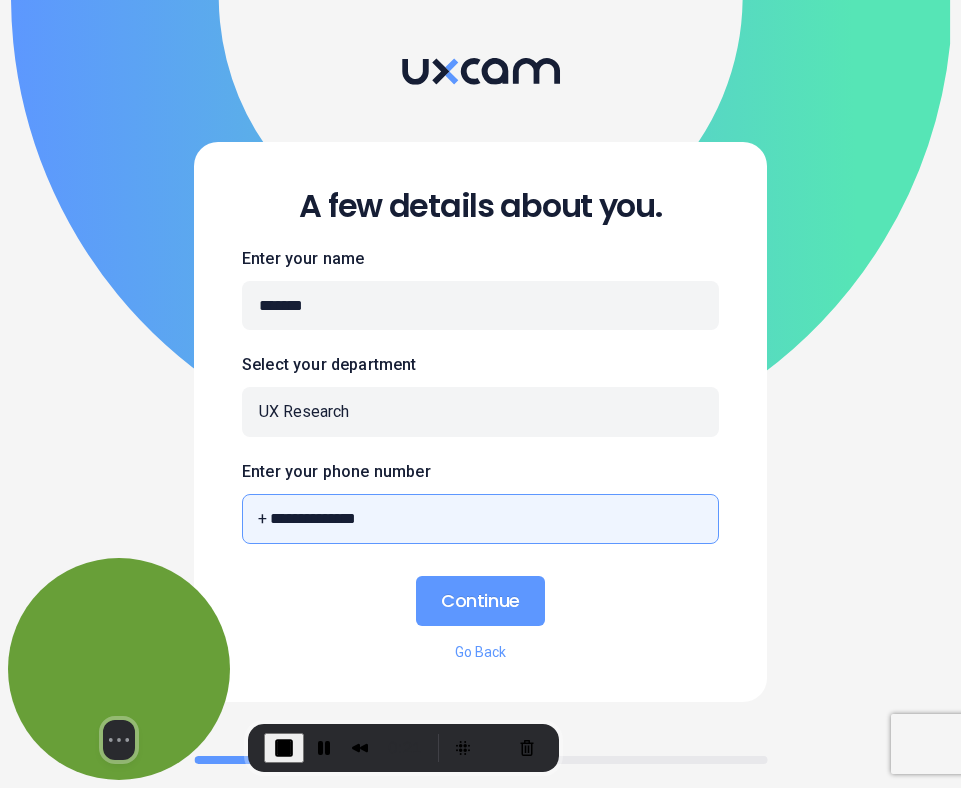 drag, startPoint x: 277, startPoint y: 520, endPoint x: 252, endPoint y: 518, distance: 25.079872 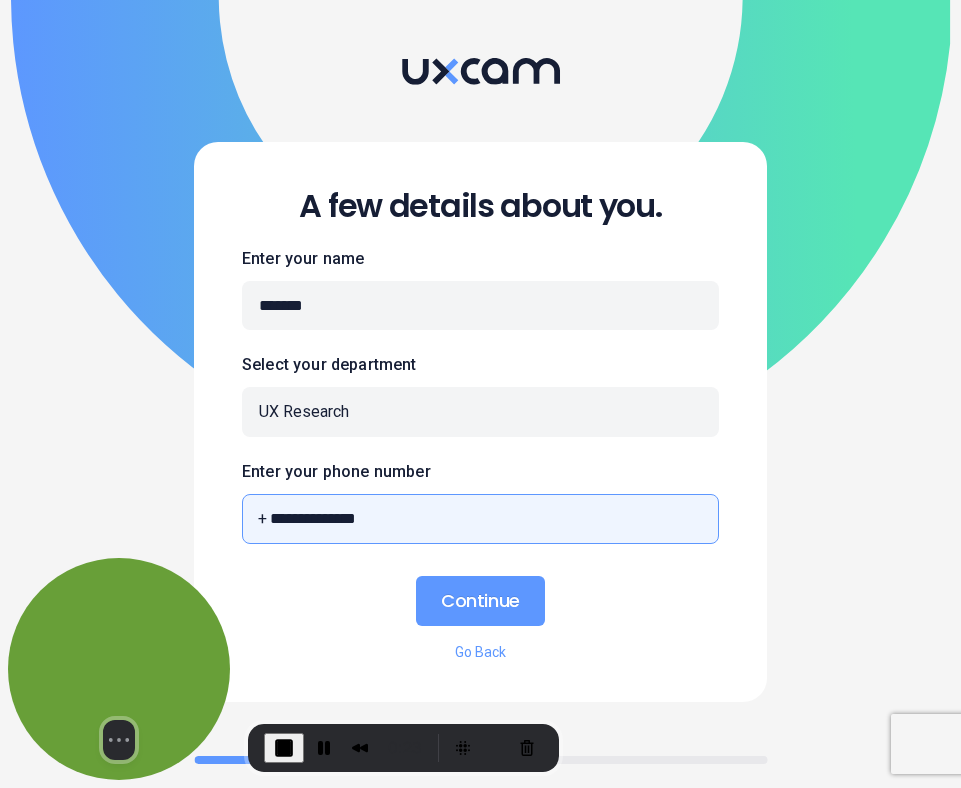 drag, startPoint x: 417, startPoint y: 512, endPoint x: 274, endPoint y: 511, distance: 143.0035 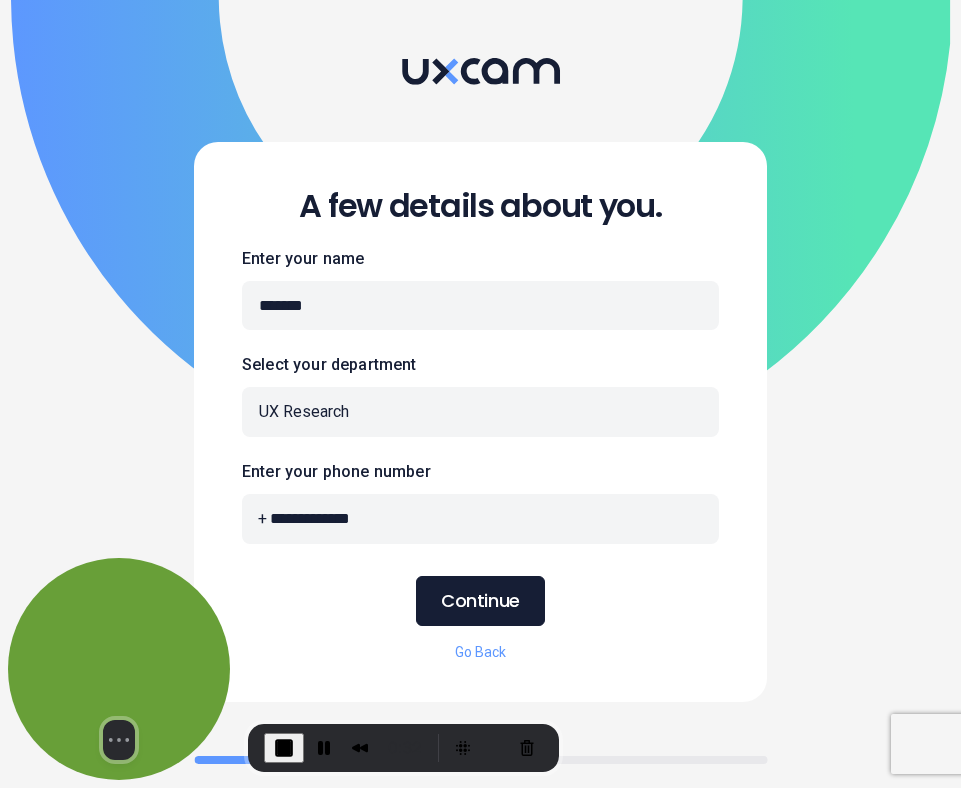 click on "Continue" at bounding box center [480, 601] 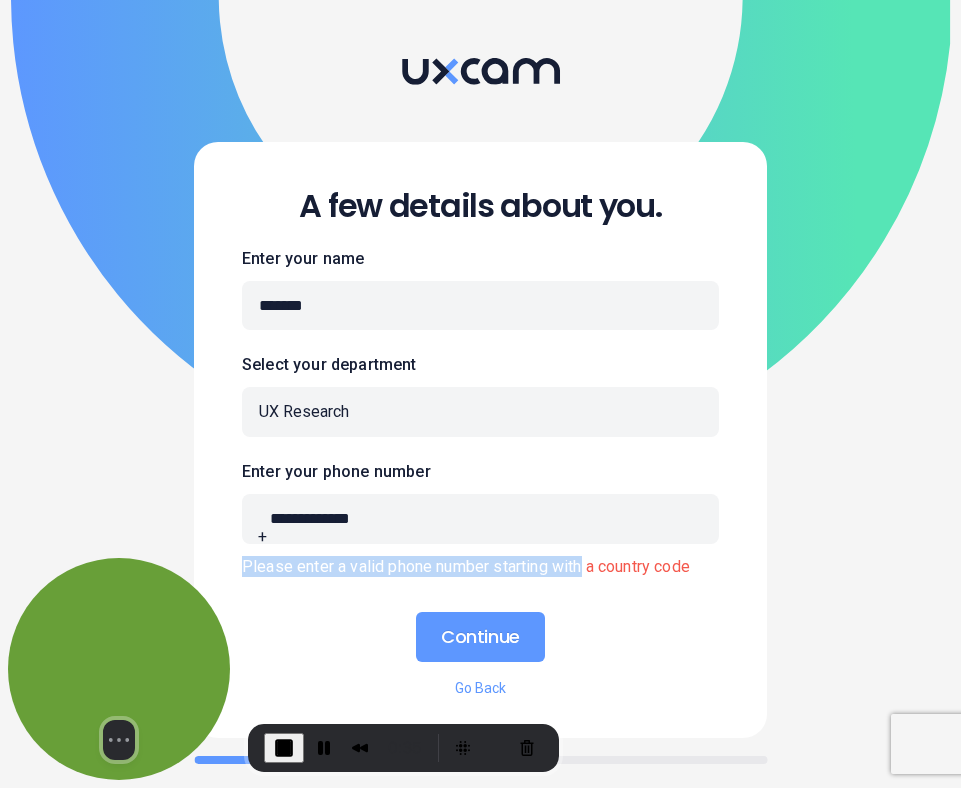 drag, startPoint x: 239, startPoint y: 566, endPoint x: 588, endPoint y: 565, distance: 349.00143 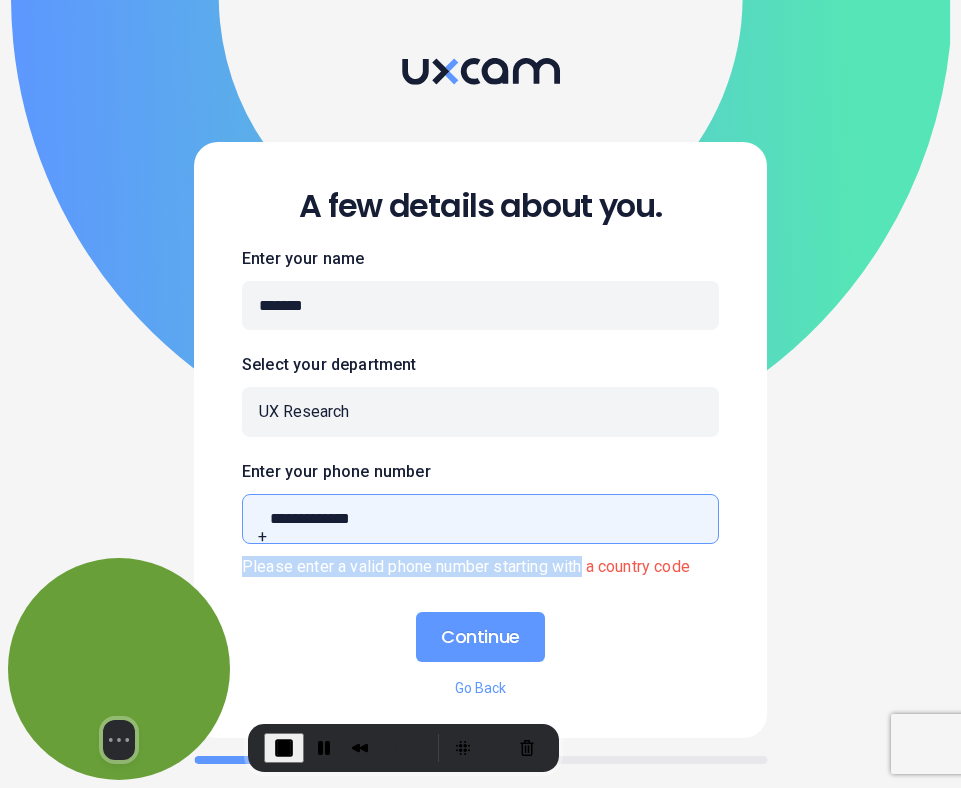 click on "**********" at bounding box center [480, 518] 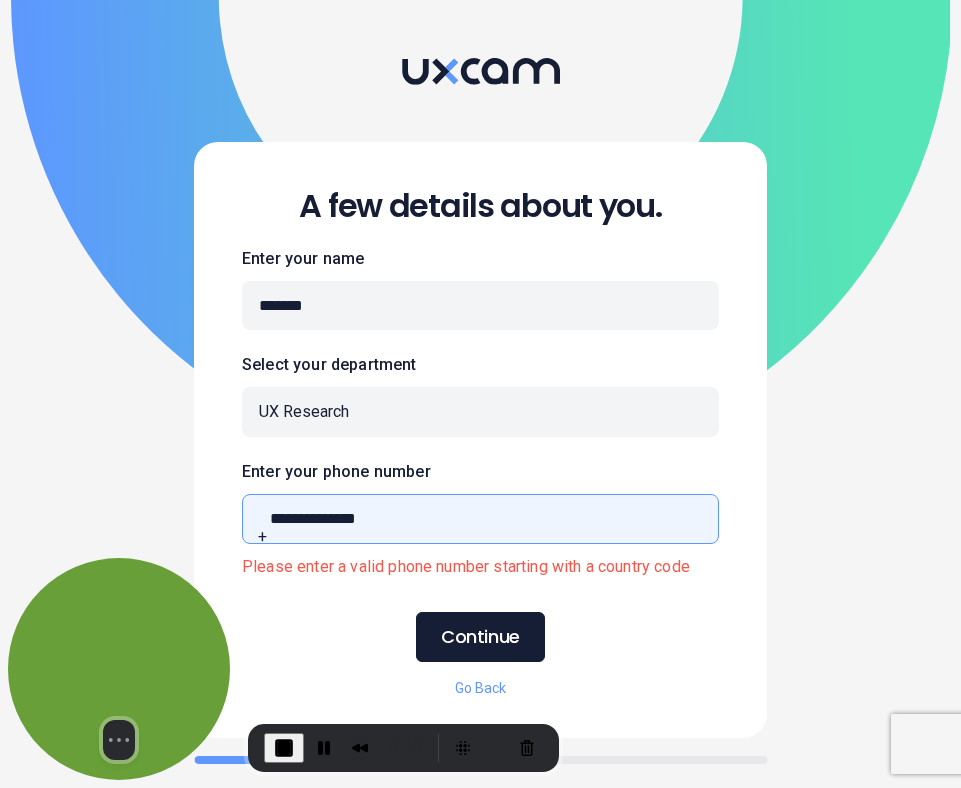 type on "[PHONE]" 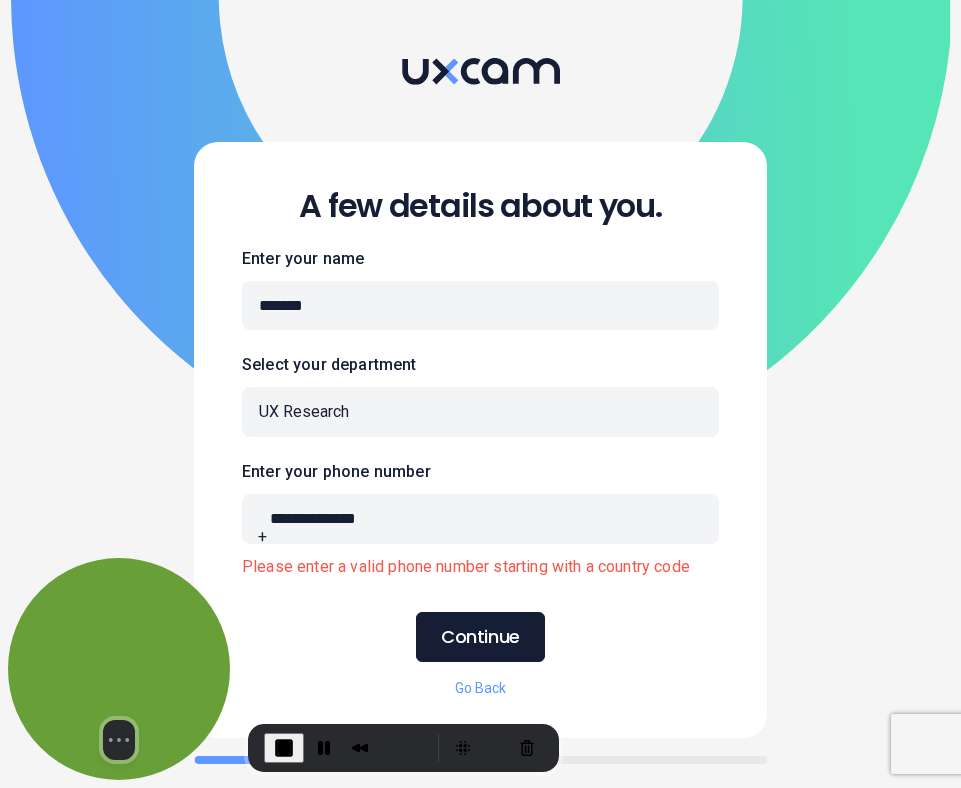 click on "Continue" at bounding box center (480, 637) 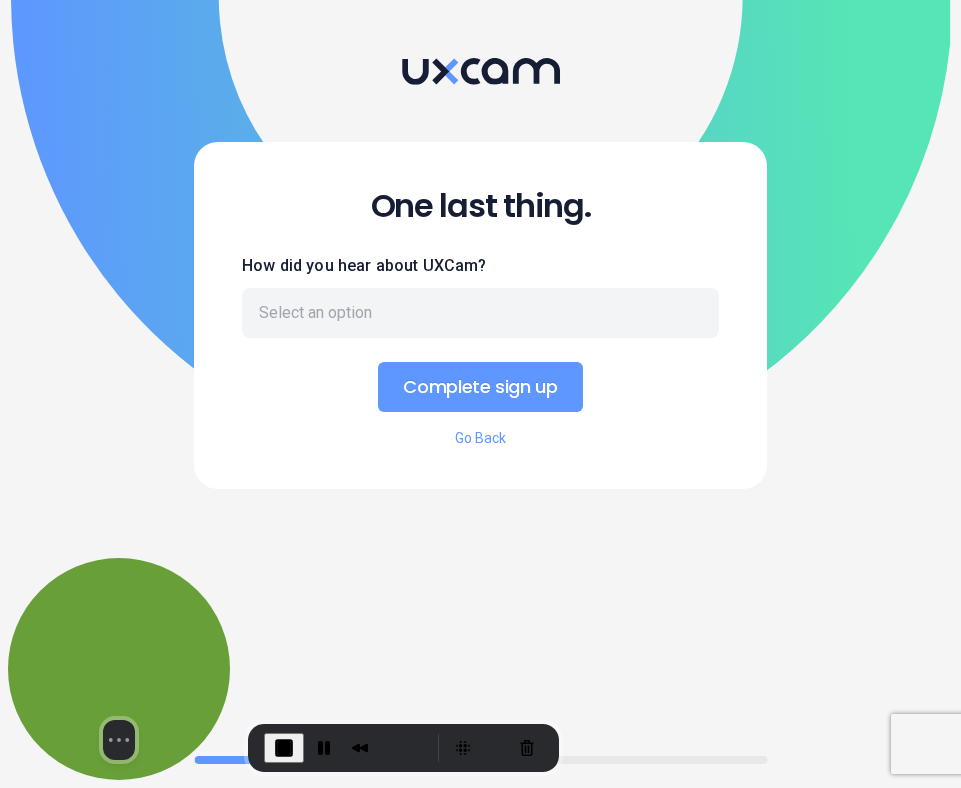 click on "Go Back" at bounding box center [481, 438] 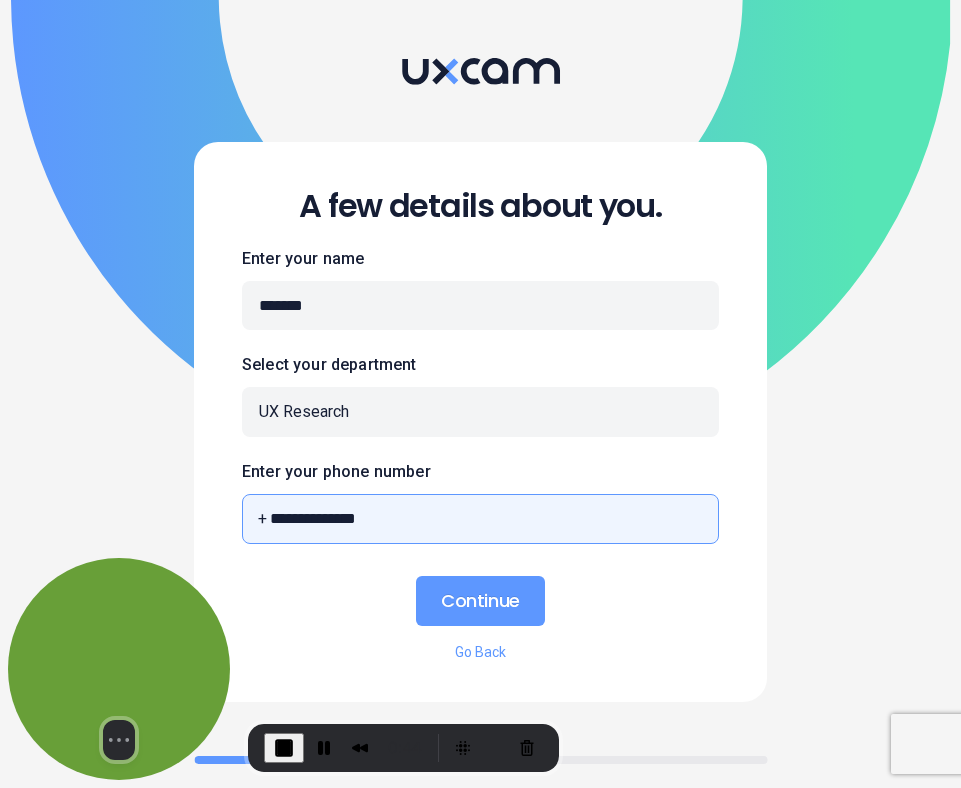 drag, startPoint x: 421, startPoint y: 527, endPoint x: 317, endPoint y: 528, distance: 104.00481 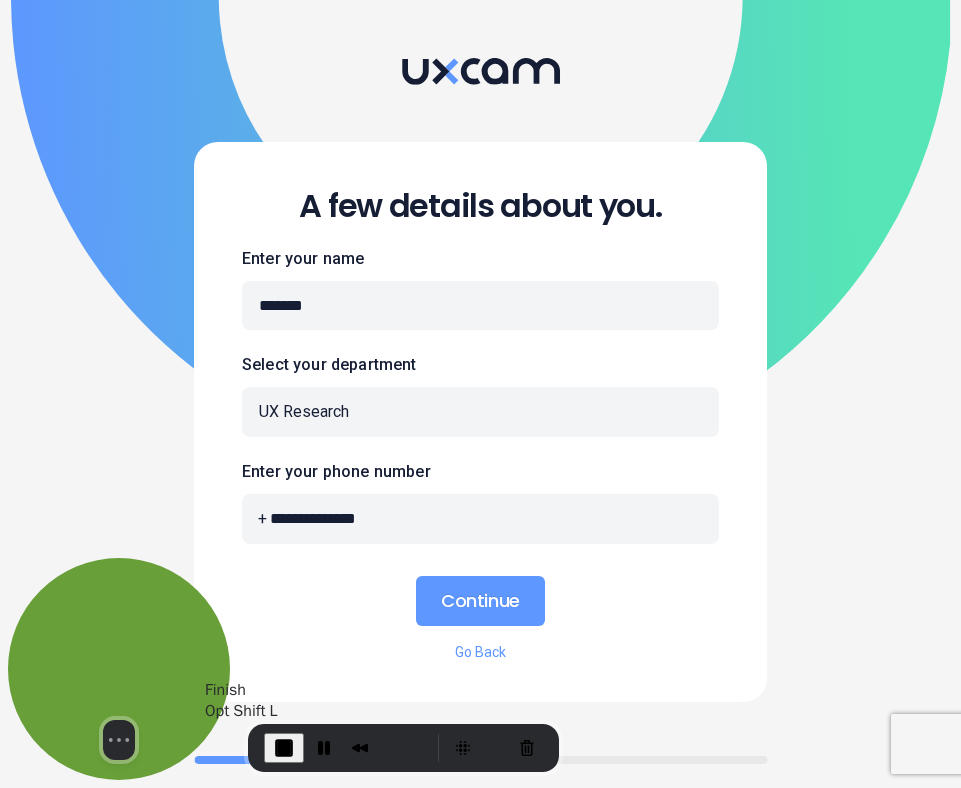 click at bounding box center (284, 748) 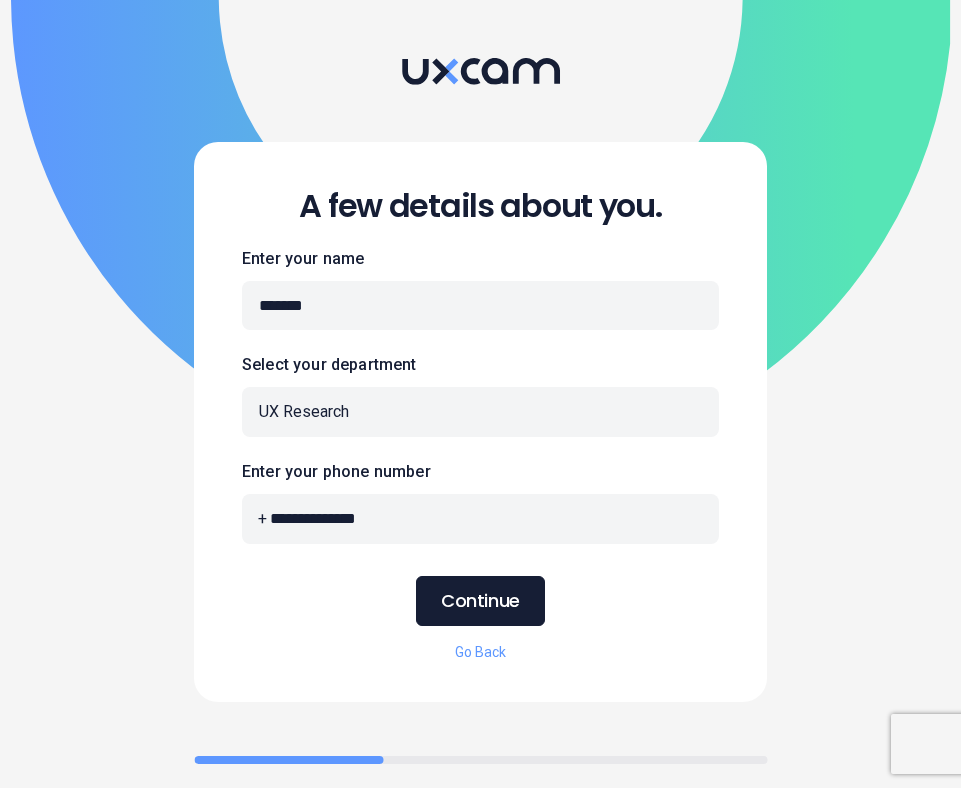 click on "Continue" at bounding box center [480, 601] 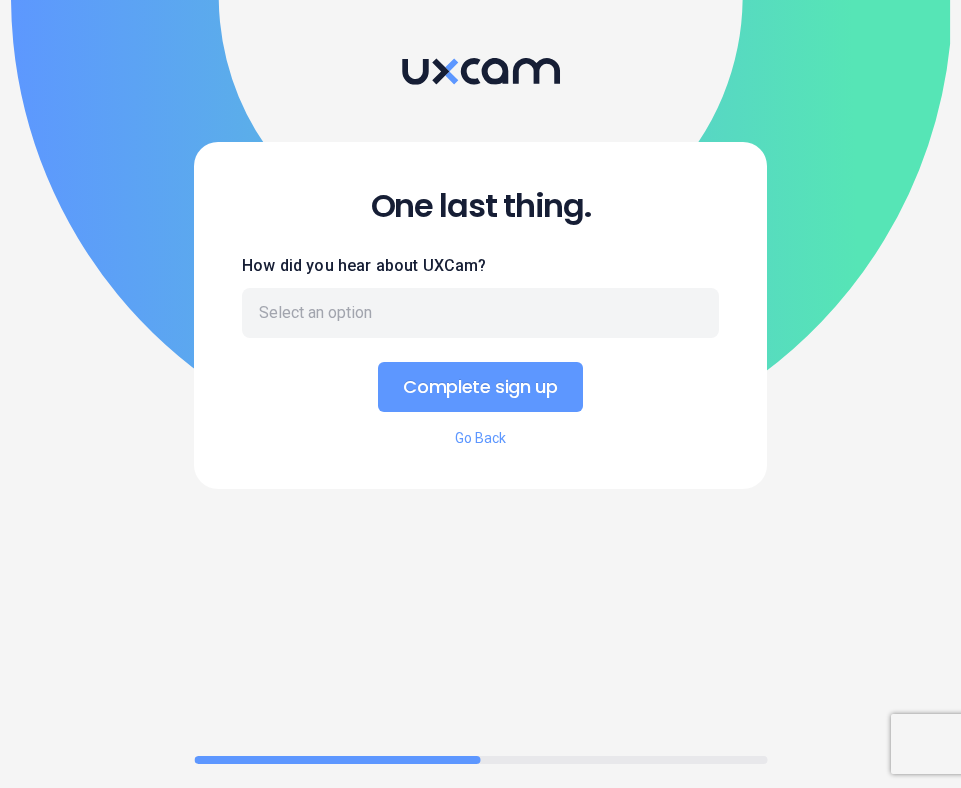 click on "Go Back" at bounding box center (481, 438) 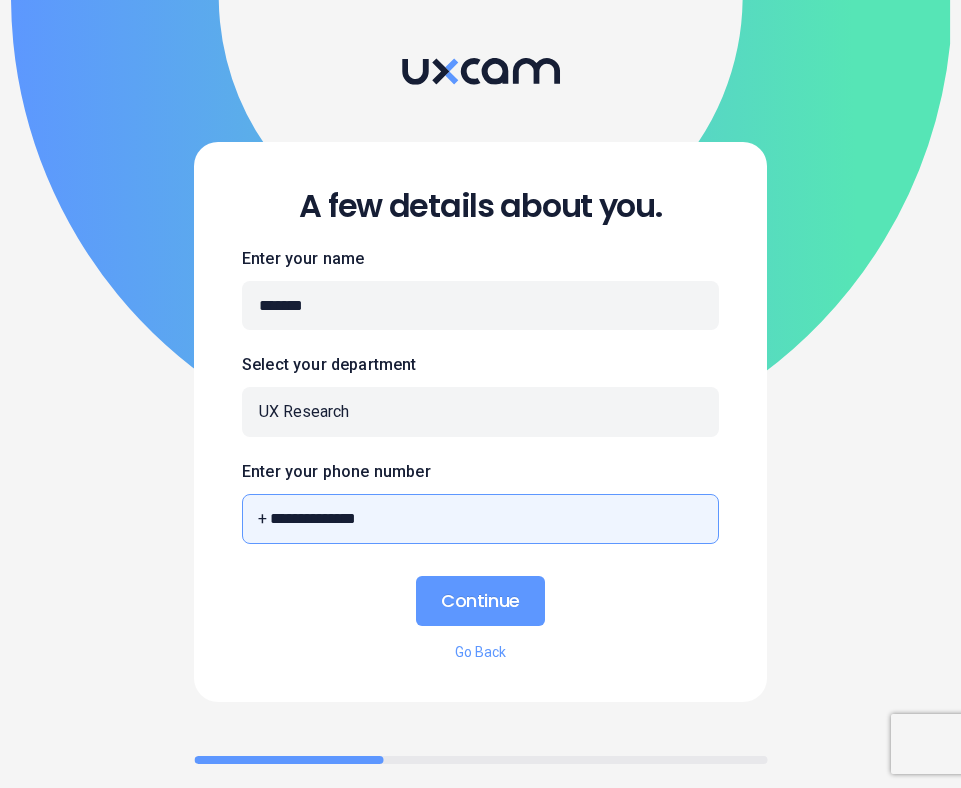 click on "[PHONE]" at bounding box center (480, 518) 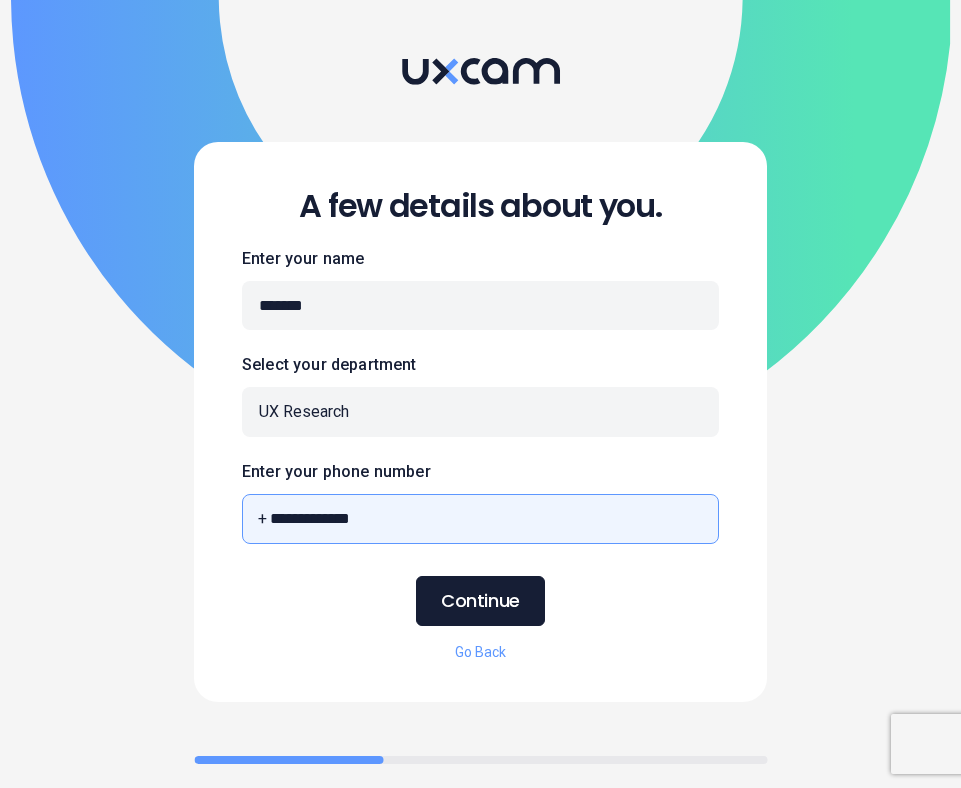 type on "**********" 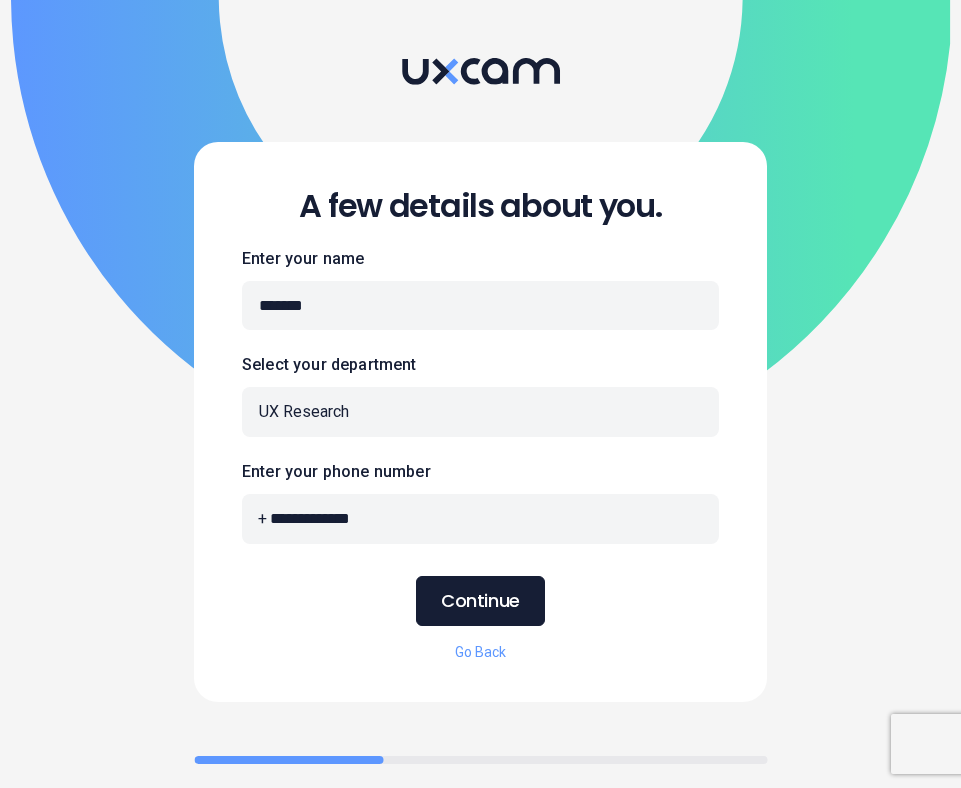 click on "Continue" at bounding box center [480, 601] 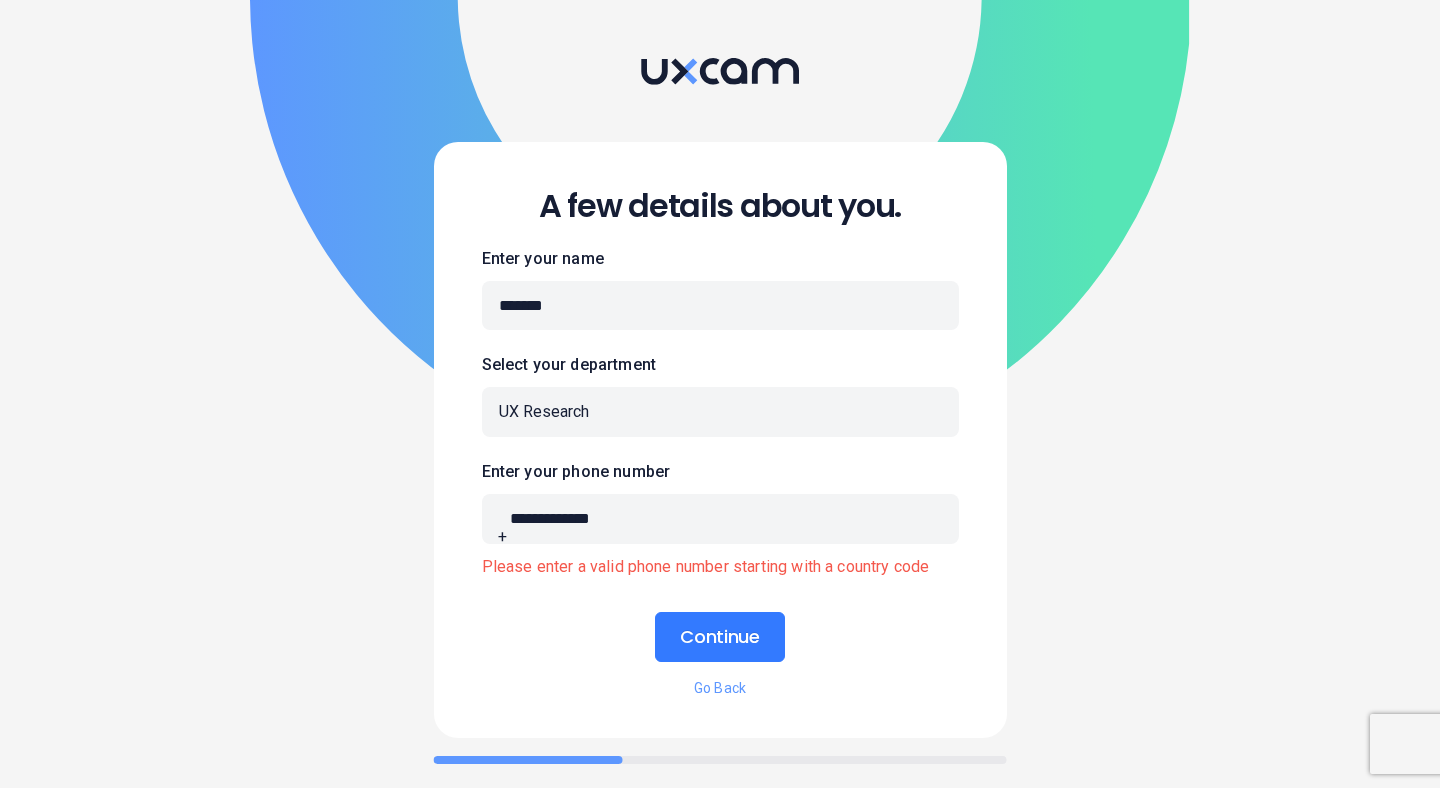 type 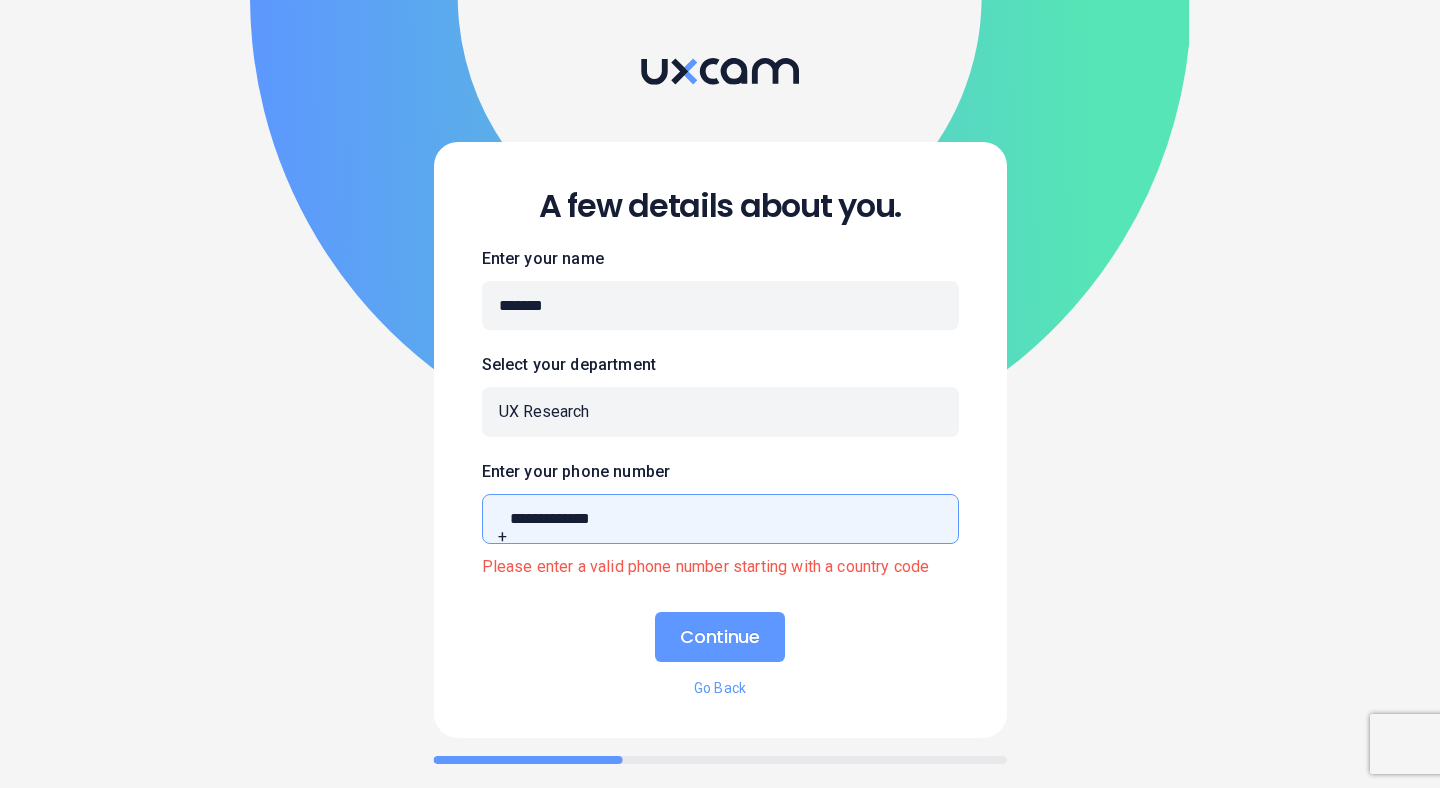 click on "**********" at bounding box center [720, 518] 